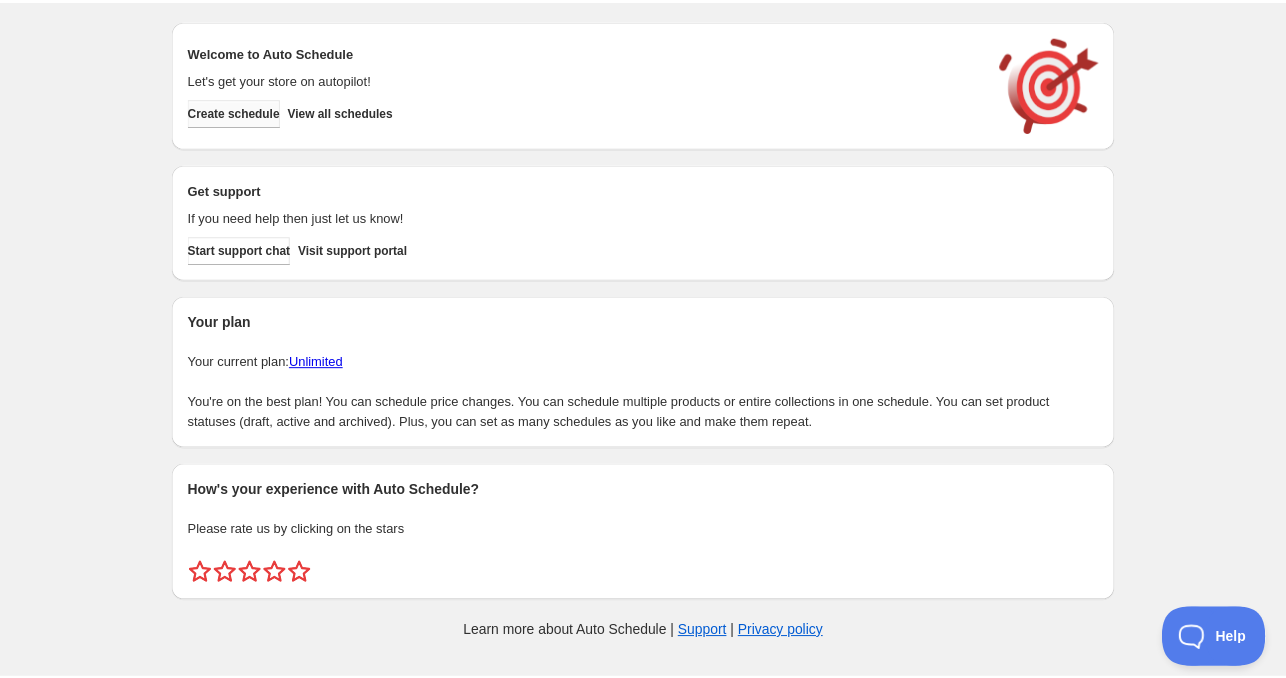 scroll, scrollTop: 0, scrollLeft: 0, axis: both 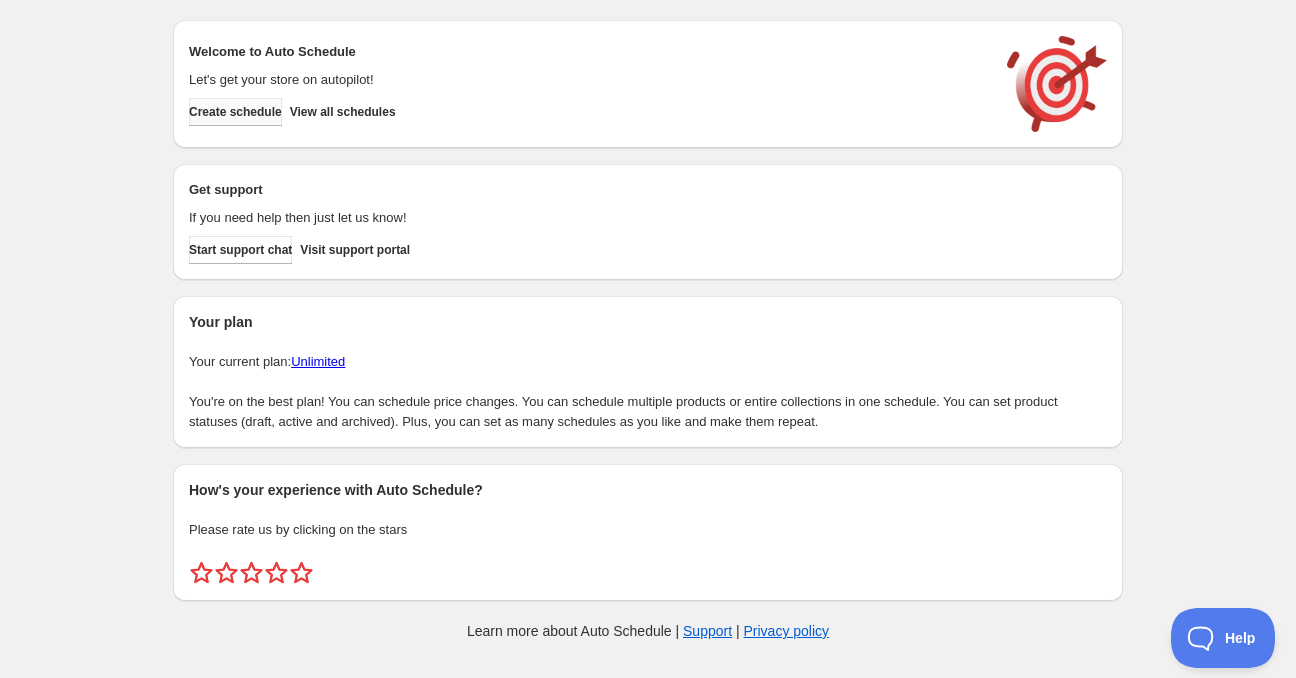 click on "Create schedule" at bounding box center [235, 112] 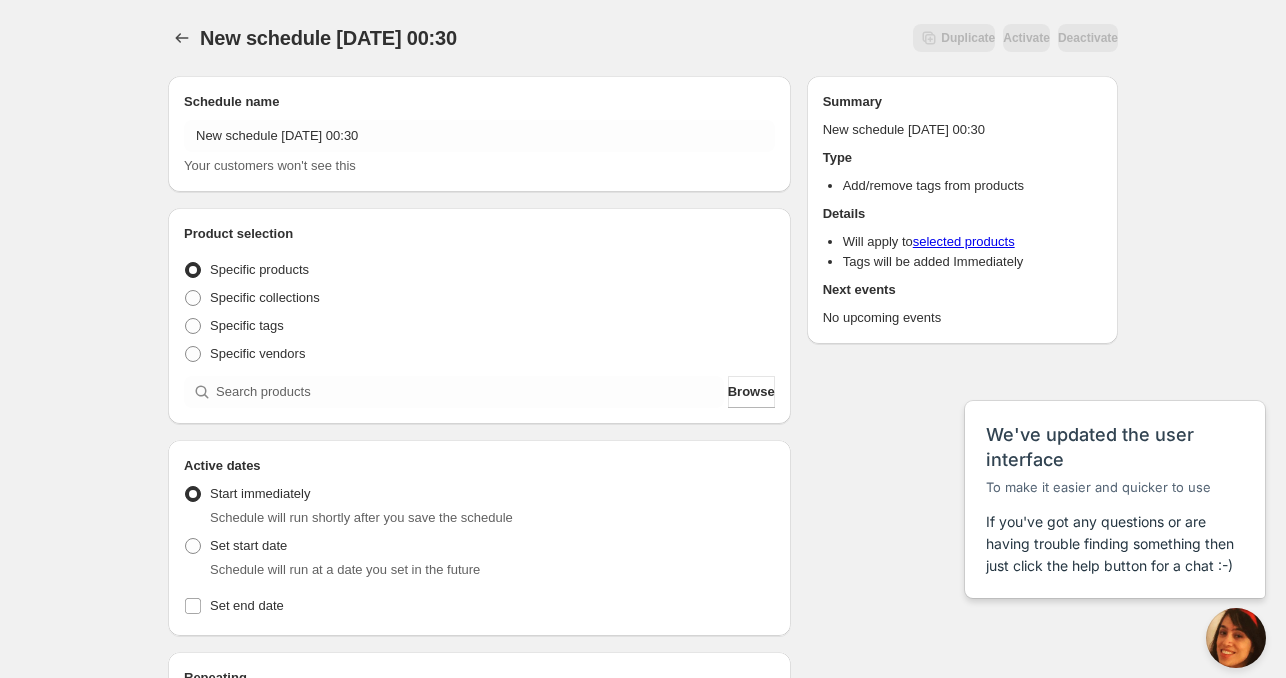 scroll, scrollTop: 0, scrollLeft: 0, axis: both 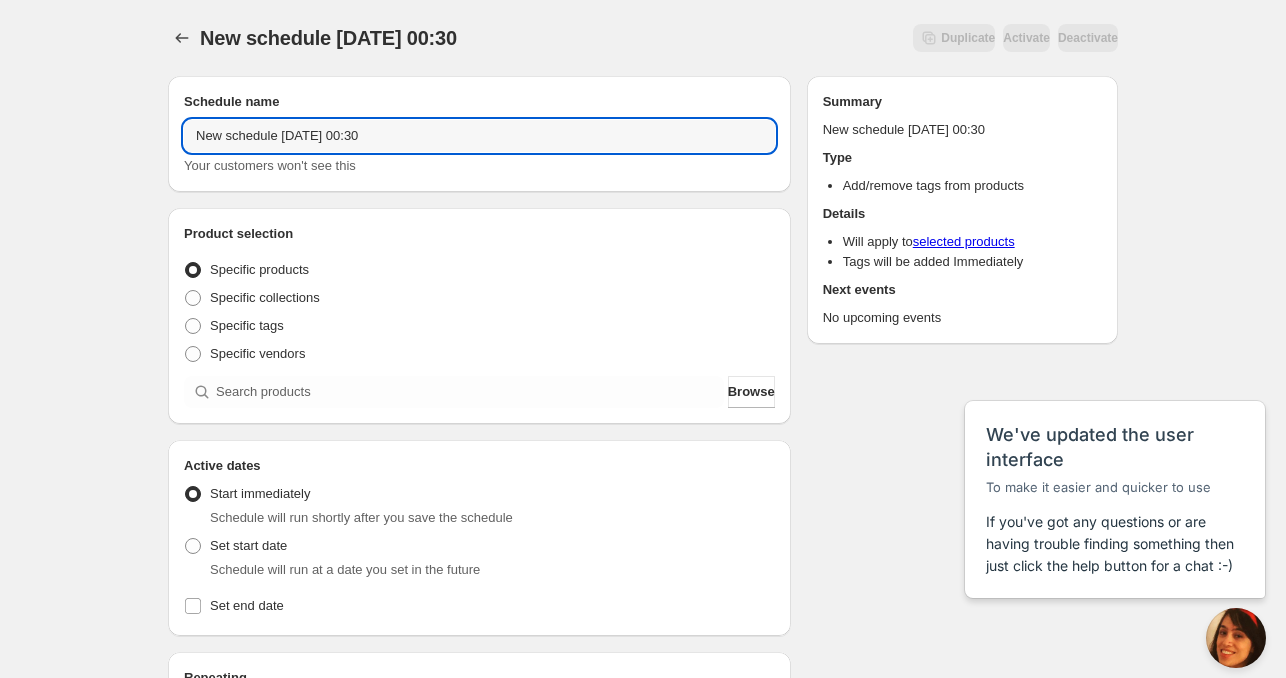 drag, startPoint x: 277, startPoint y: 138, endPoint x: 117, endPoint y: 155, distance: 160.90059 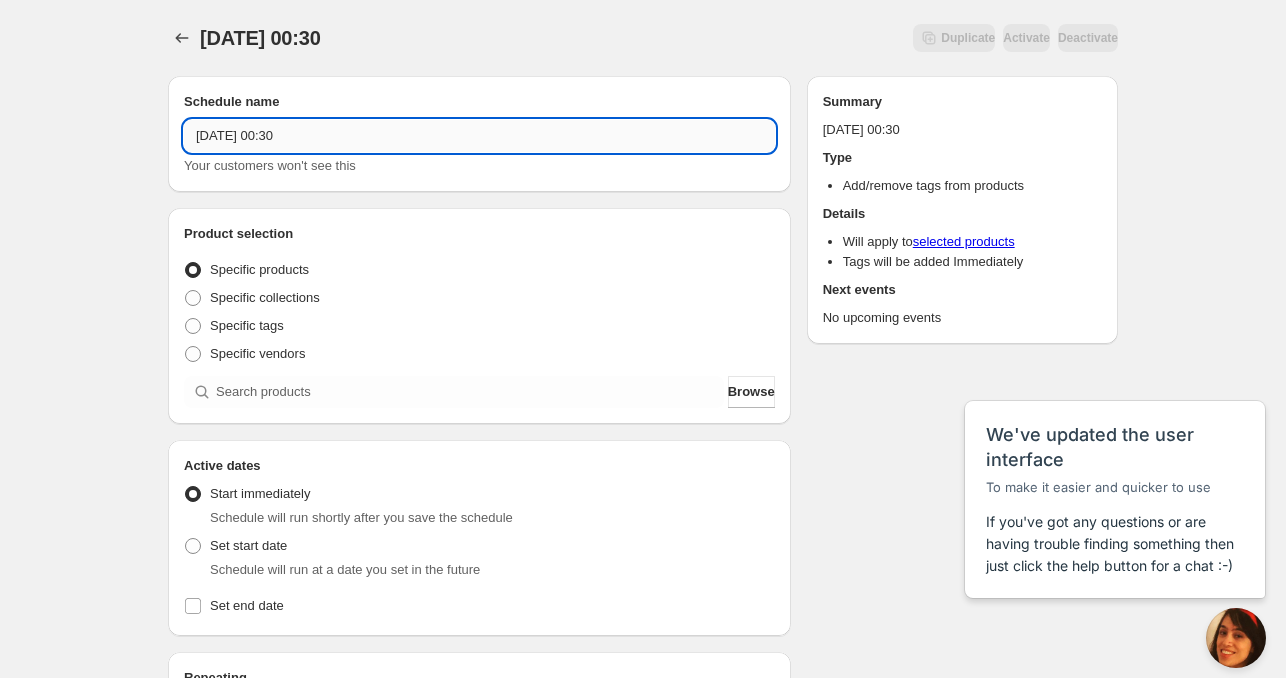 drag, startPoint x: 286, startPoint y: 140, endPoint x: 356, endPoint y: 133, distance: 70.34913 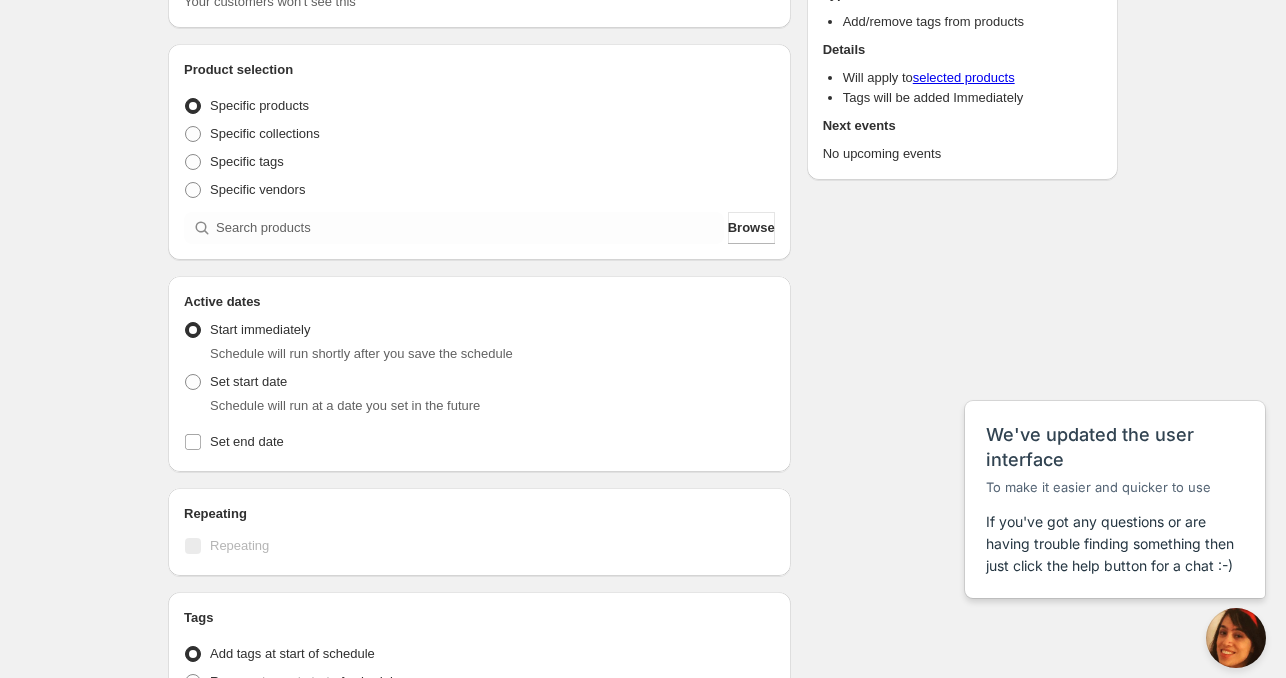 scroll, scrollTop: 200, scrollLeft: 0, axis: vertical 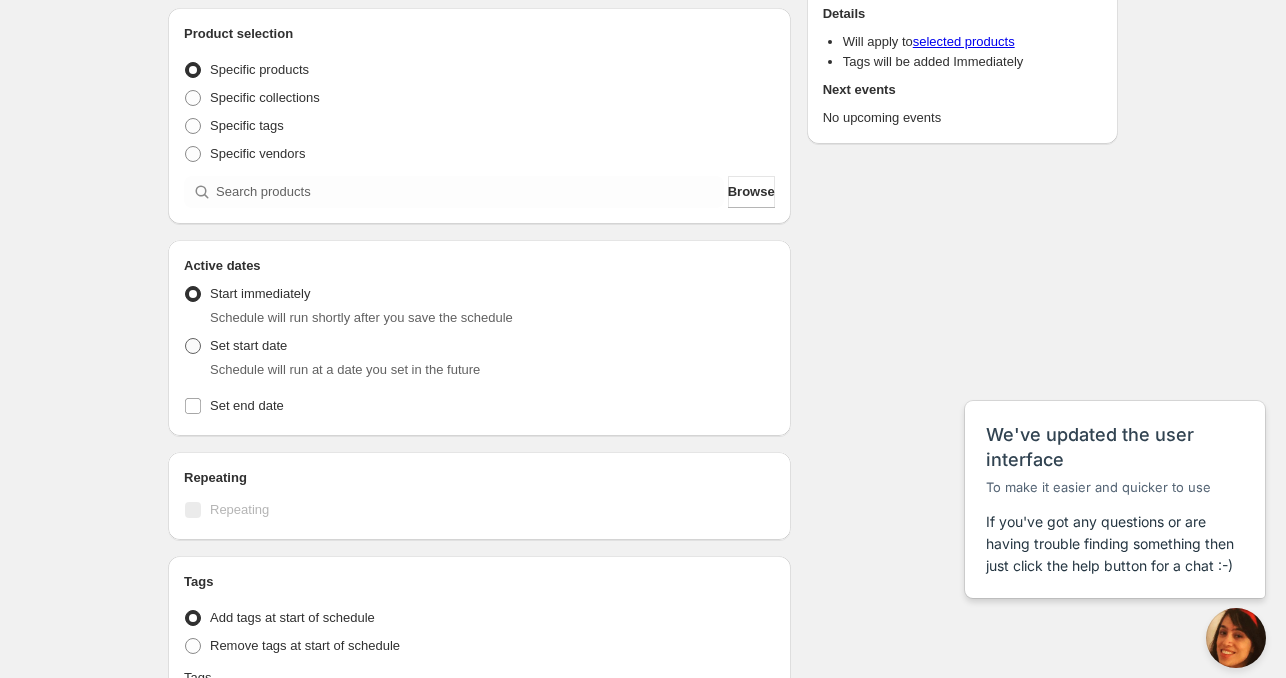 type on "[DATE] 4am" 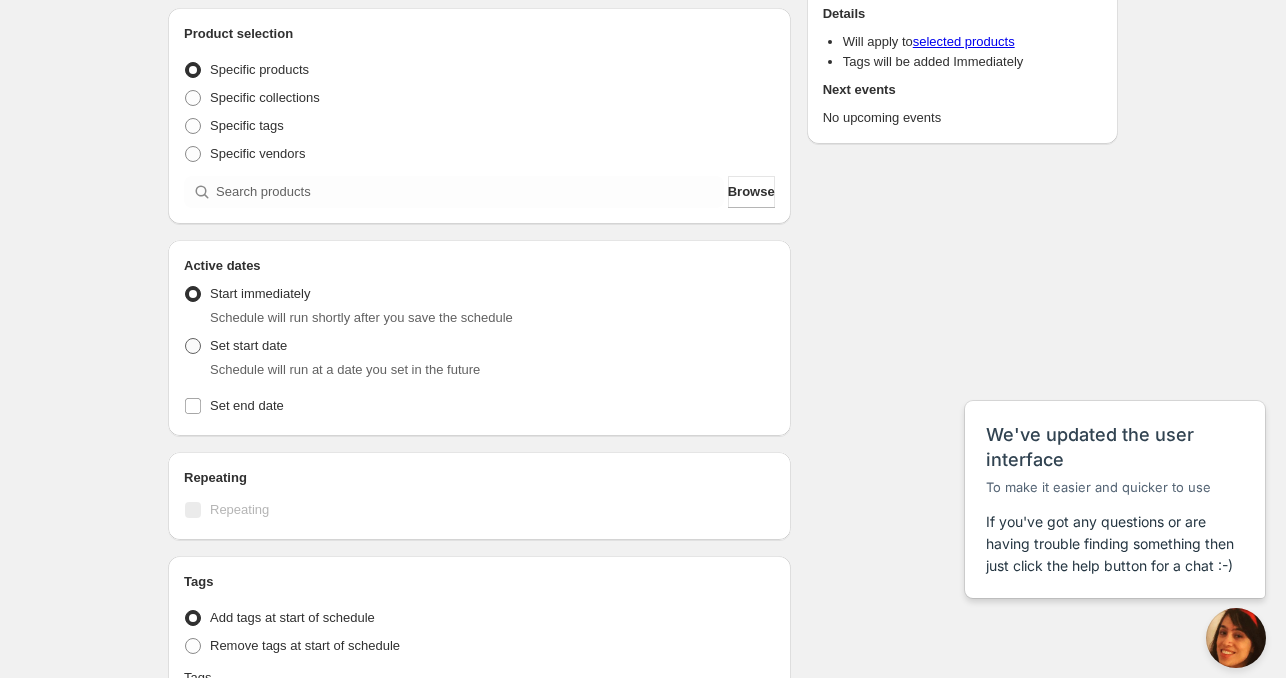 radio on "true" 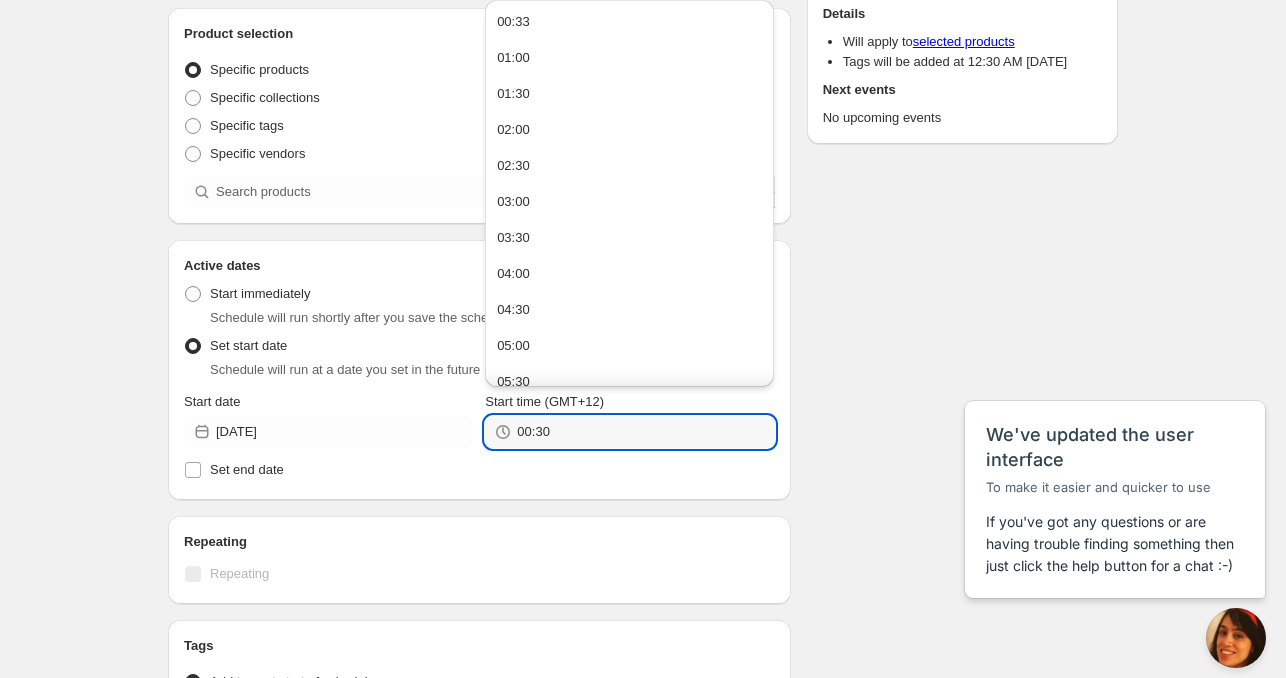 click on "00:30" at bounding box center [629, 432] 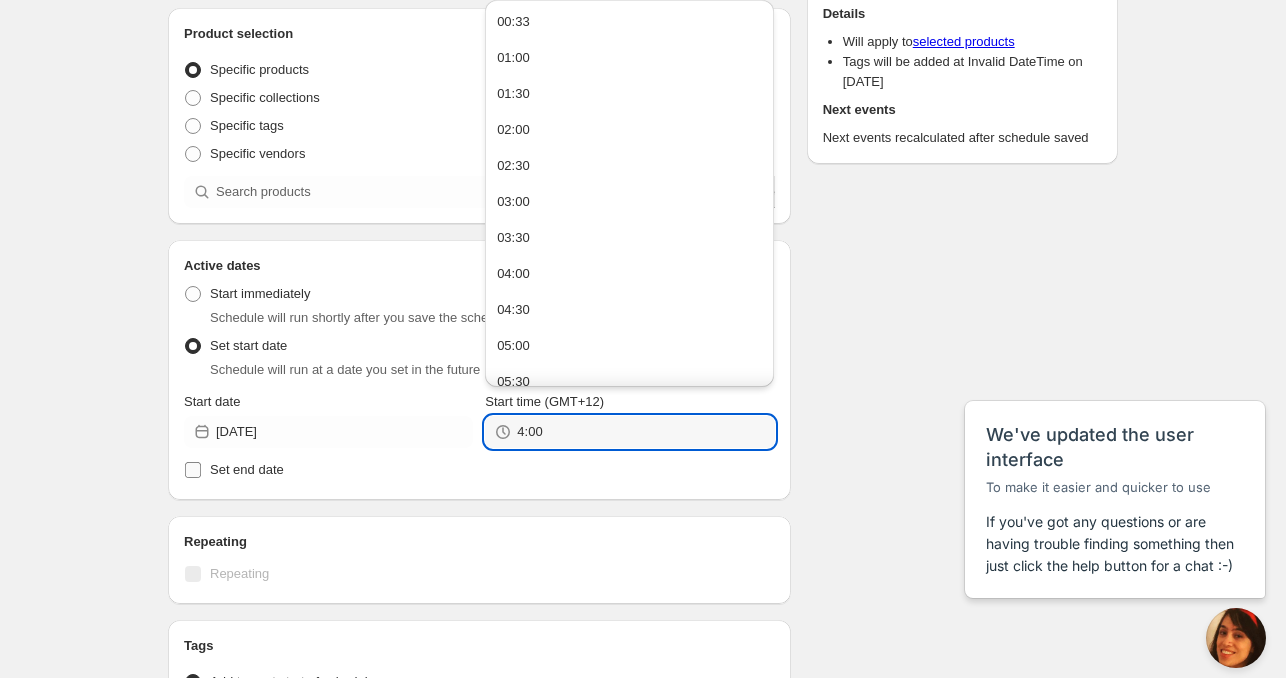 type on "04:00" 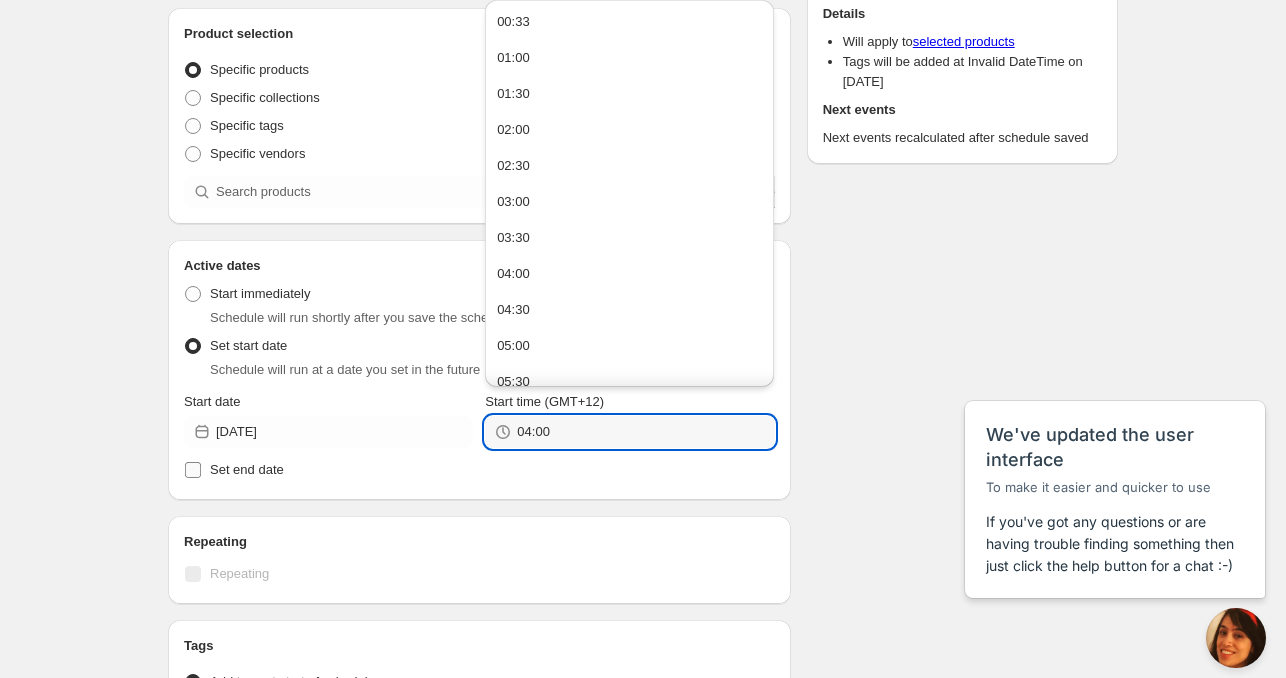 click on "Set end date" at bounding box center [247, 469] 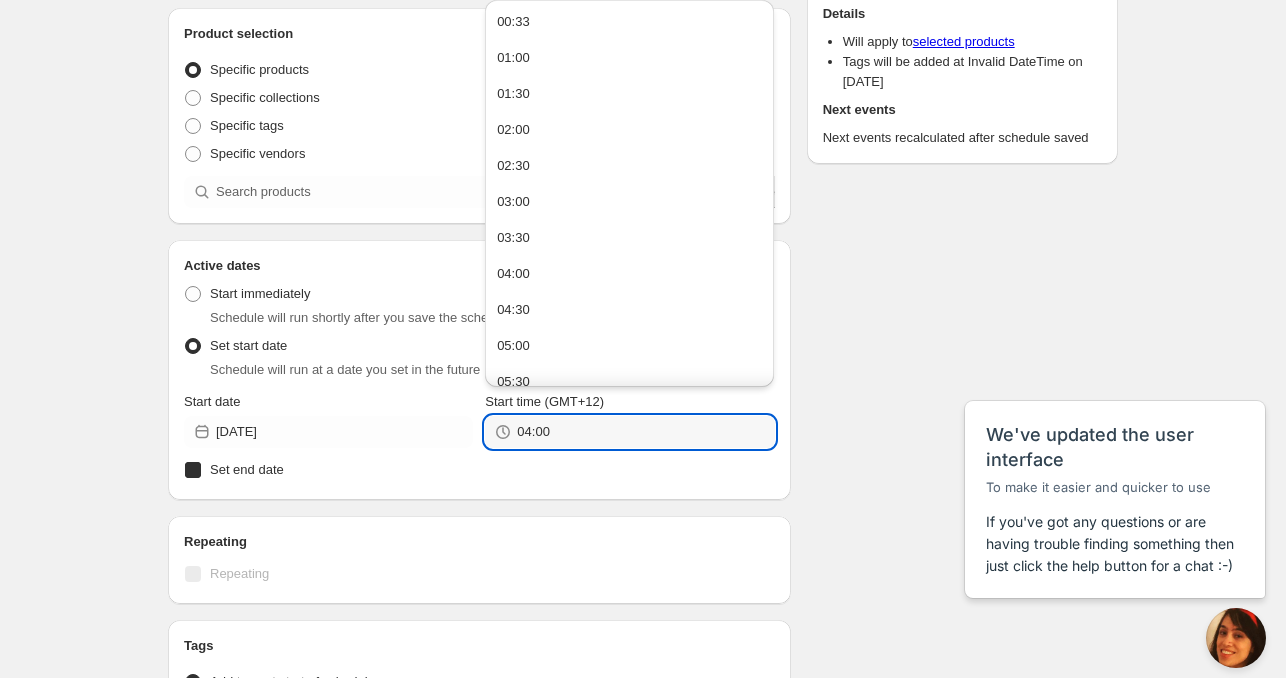 checkbox on "true" 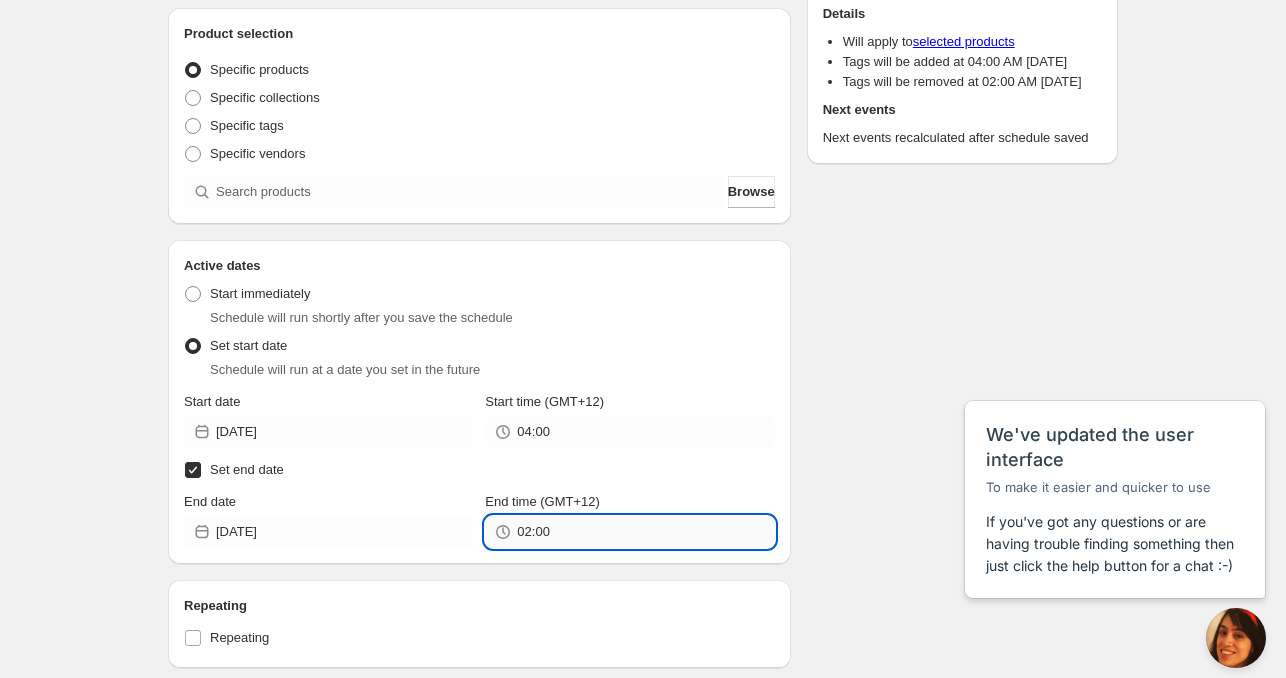click on "02:00" at bounding box center (645, 532) 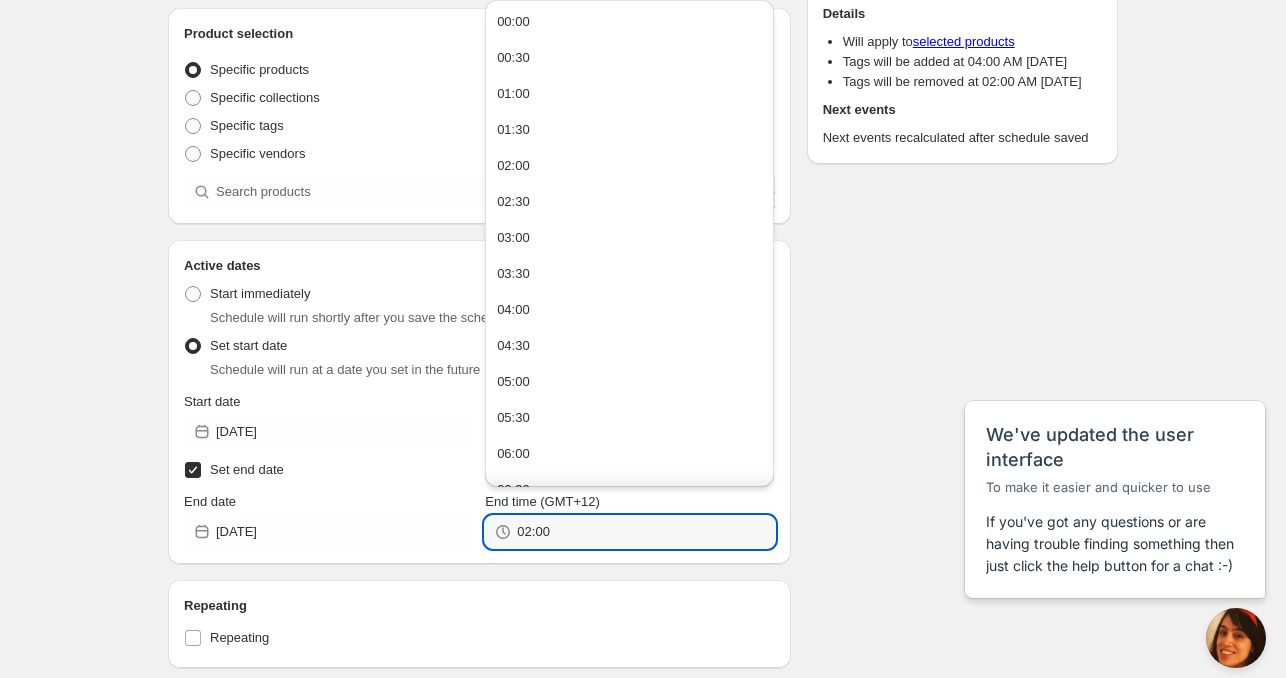 paste on "4" 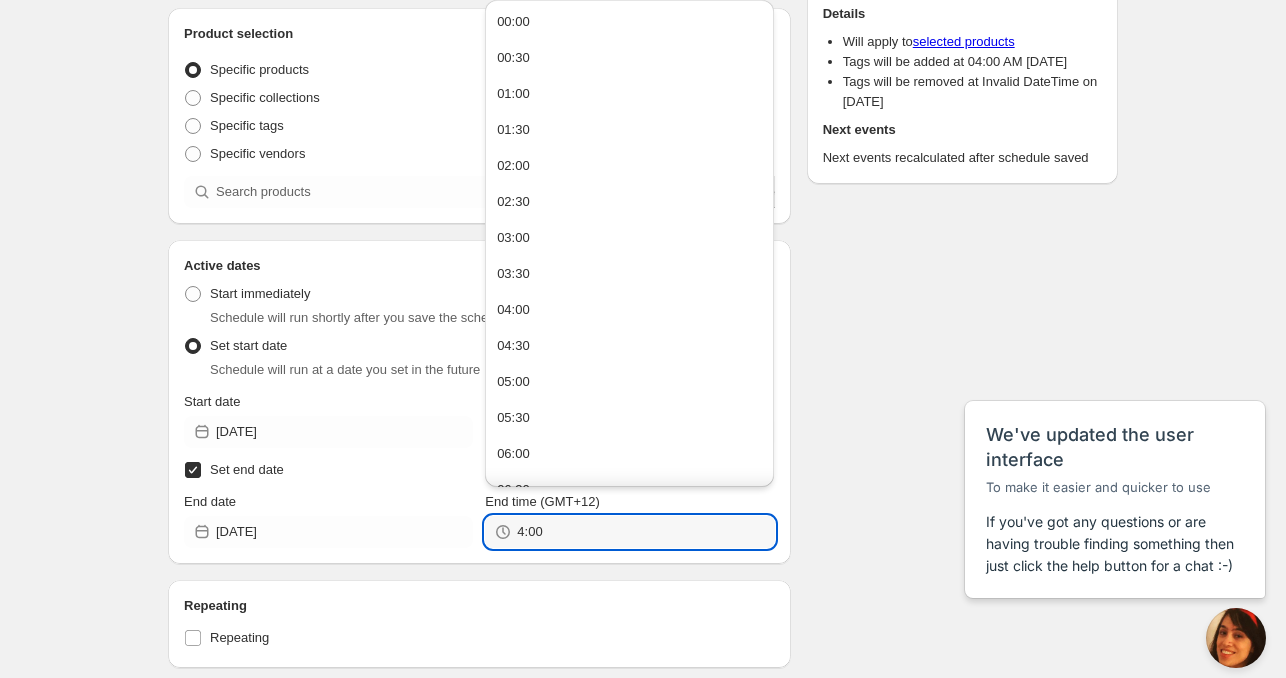 type on "04:00" 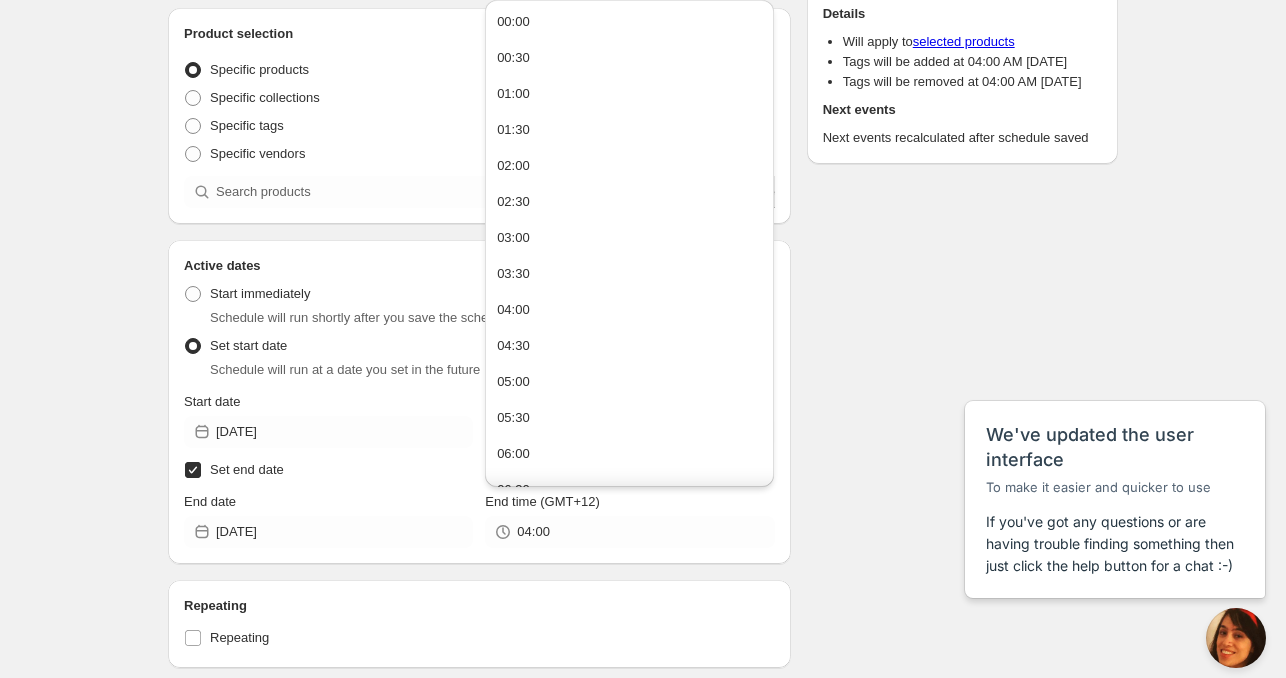 click on "Repeating Repeating" at bounding box center [479, 624] 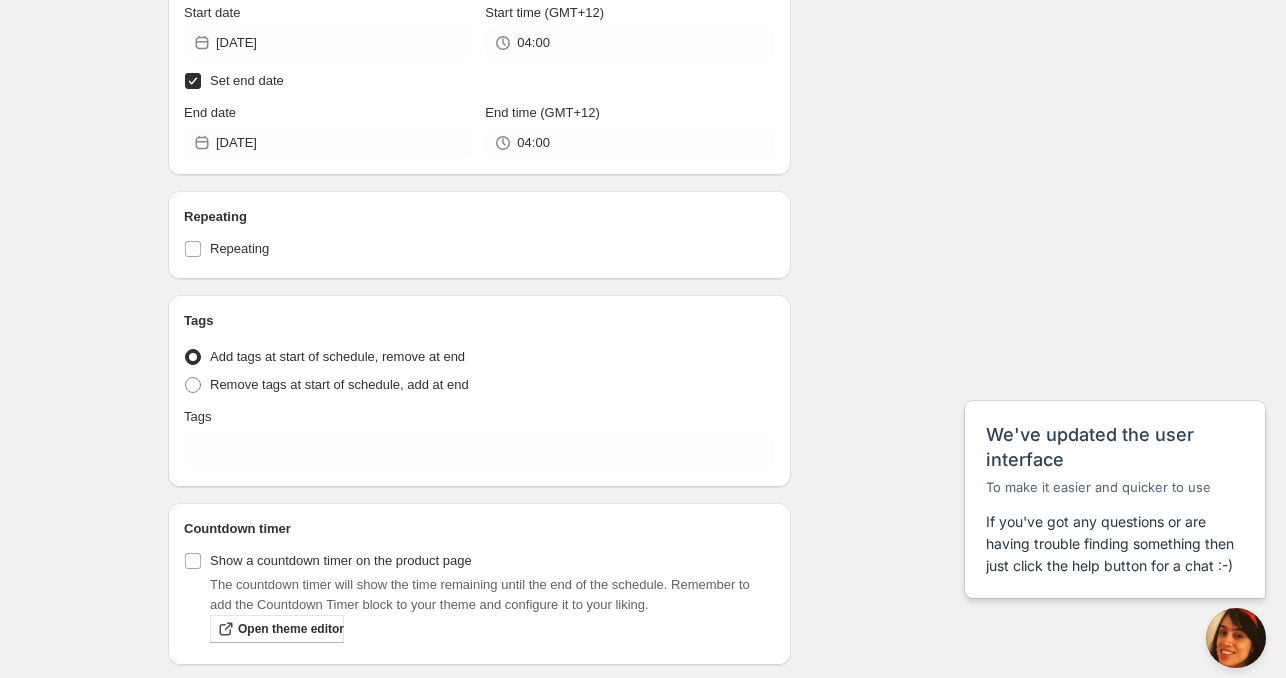 scroll, scrollTop: 600, scrollLeft: 0, axis: vertical 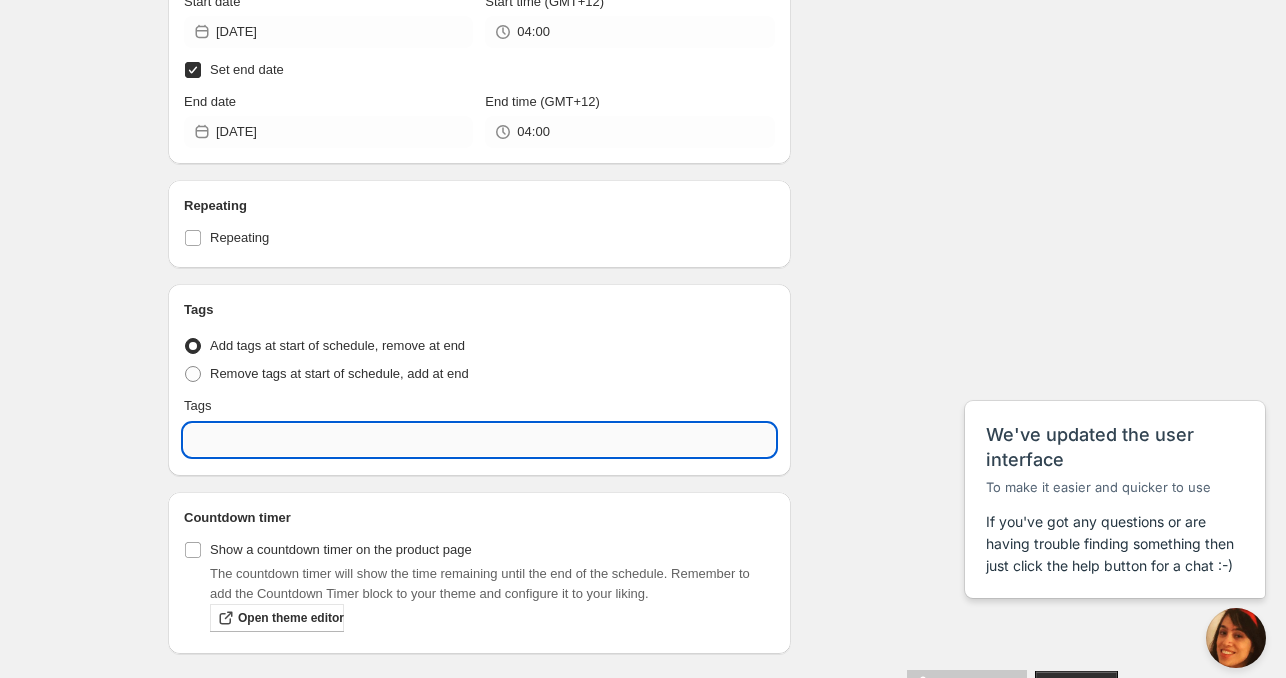 click on "[DATE] 4am. This page is ready [DATE] 4am Duplicate Activate Deactivate More actions Duplicate Activate Deactivate Submit Schedule name [DATE] 4am Your customers won't see this Product selection Entity type Specific products Specific collections Specific tags Specific vendors Browse Active dates Active Date Type Start immediately Schedule will run shortly after you save the schedule Set start date Schedule will run at a date you set in the future Start date [DATE] Start time (GMT+12) 04:00 Set end date End date [DATE] End time (GMT+12) 04:00 Repeating Repeating Ok Cancel Every 1 Date range Days Weeks Months Years Days Ends Never On specific date After a number of occurances Tags Tag type Add tags at start of schedule, remove at end Remove tags at start of schedule, add at end Tags Countdown timer Show a countdown timer on the product page Open theme editor Summary [DATE] 4am Type Add/remove tags from products Details Will apply to  selected products Next events Save" at bounding box center [643, 70] 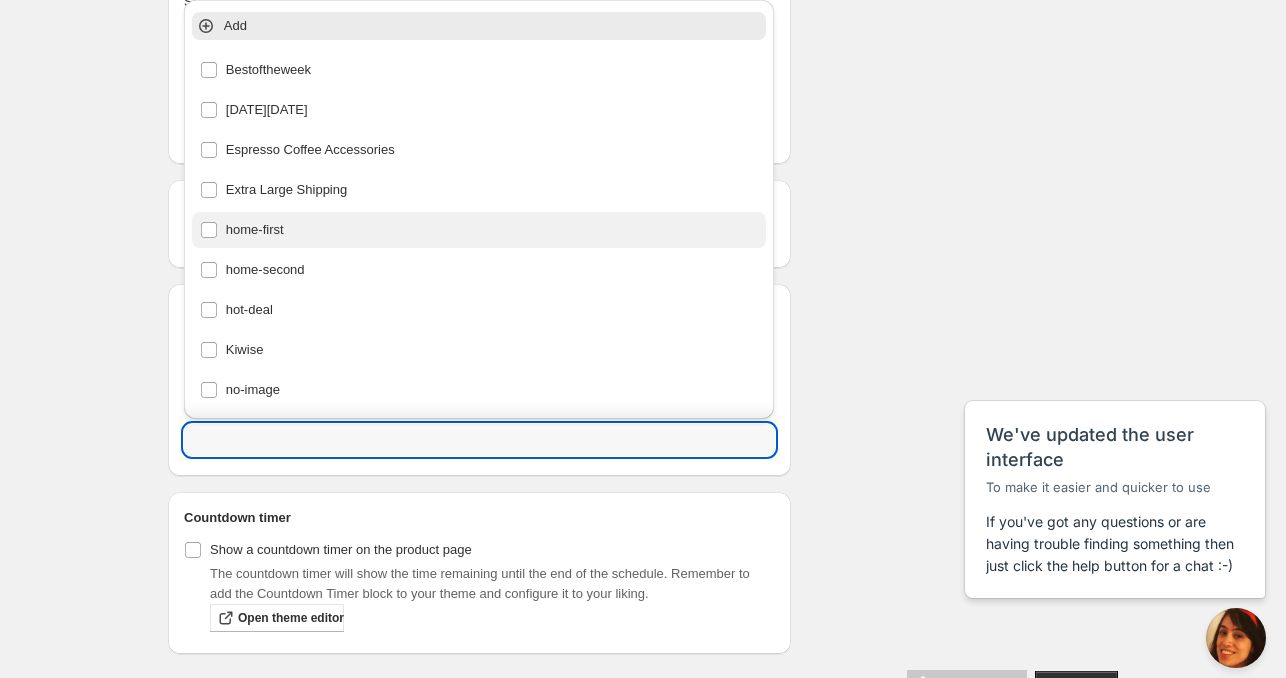 click on "home-first" at bounding box center (479, 230) 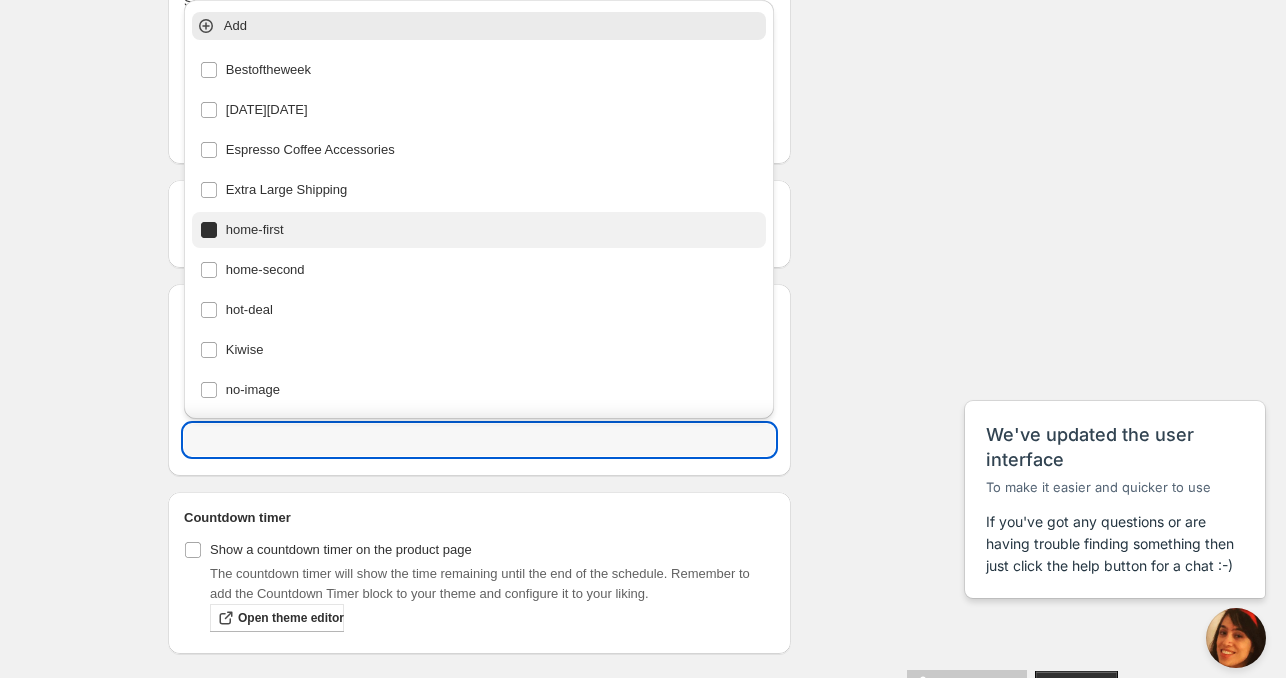 type on "home-first" 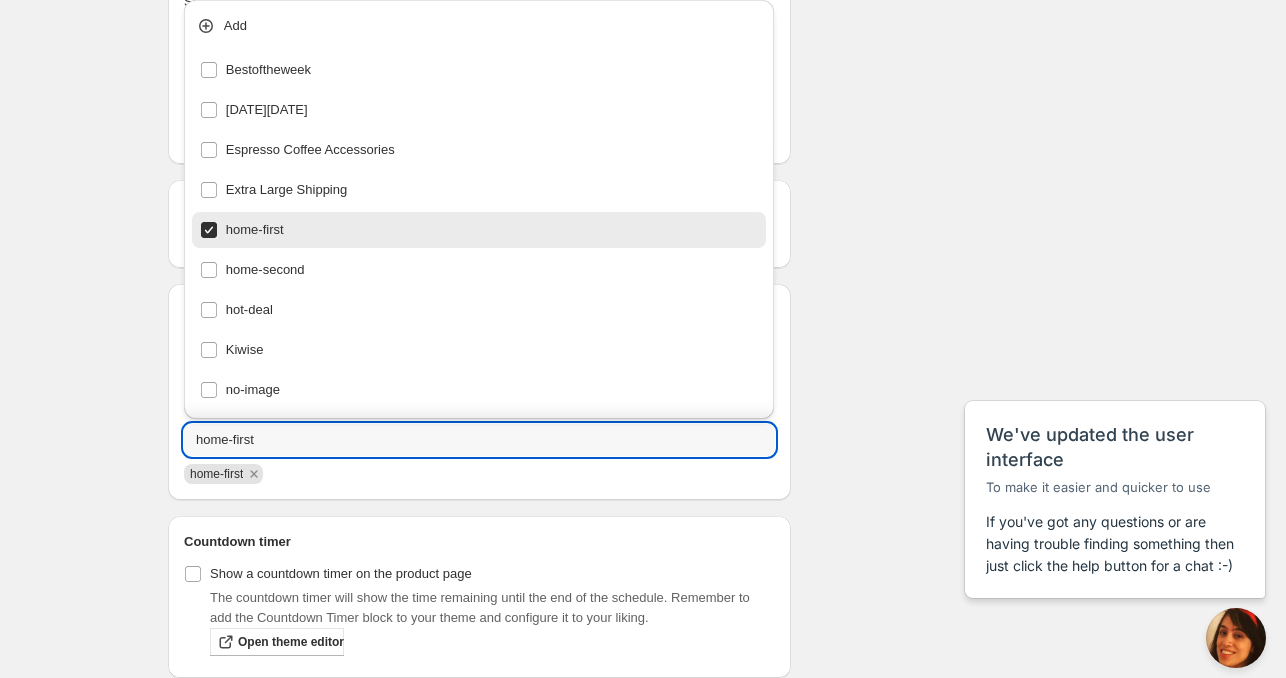 drag, startPoint x: 964, startPoint y: 222, endPoint x: 775, endPoint y: 188, distance: 192.03384 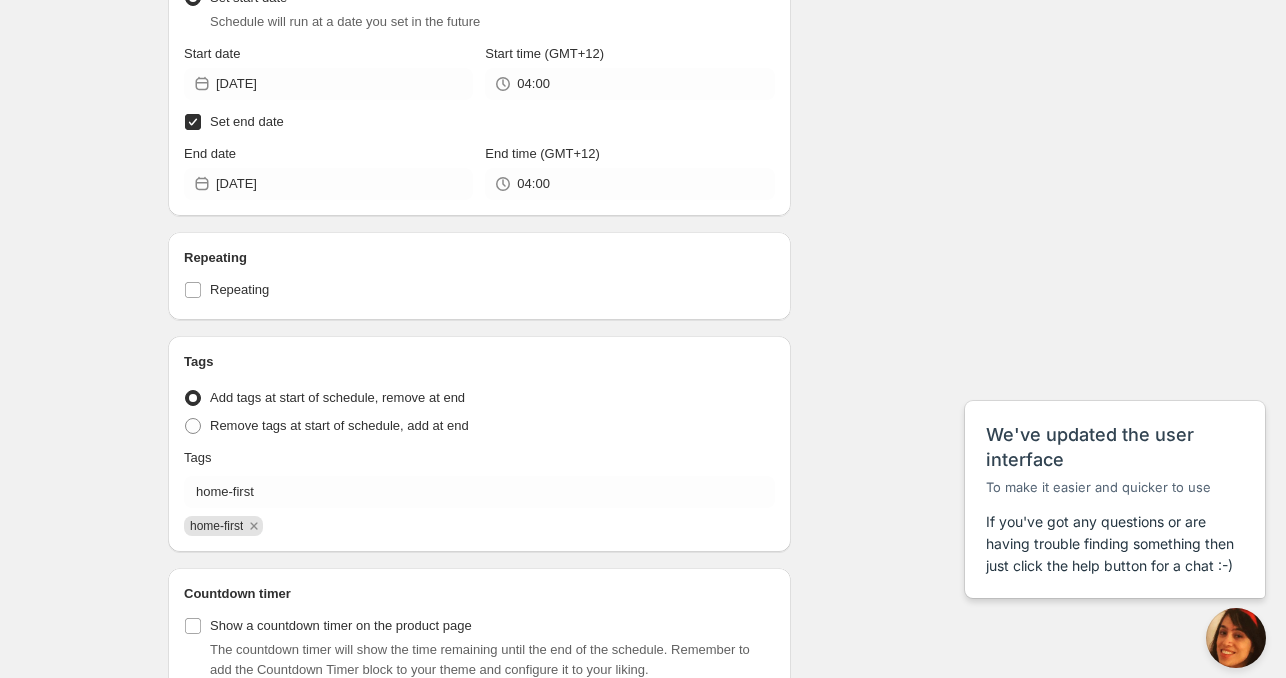 scroll, scrollTop: 500, scrollLeft: 0, axis: vertical 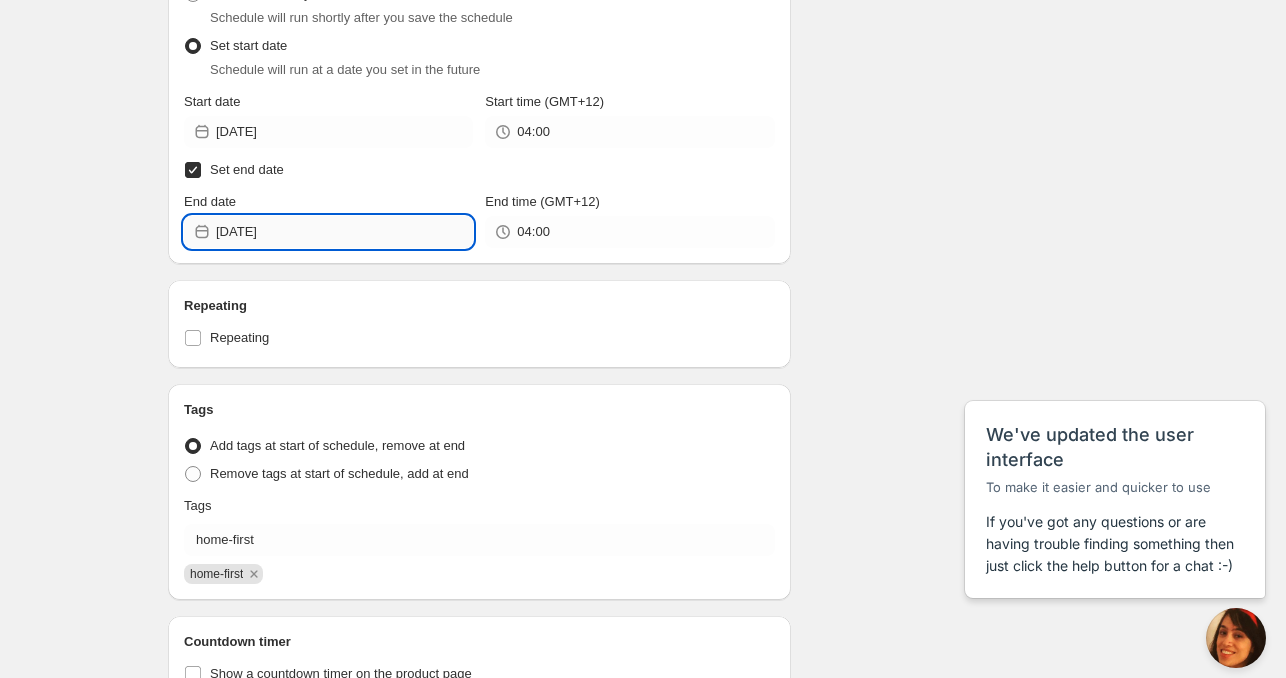 click on "[DATE]" at bounding box center (344, 232) 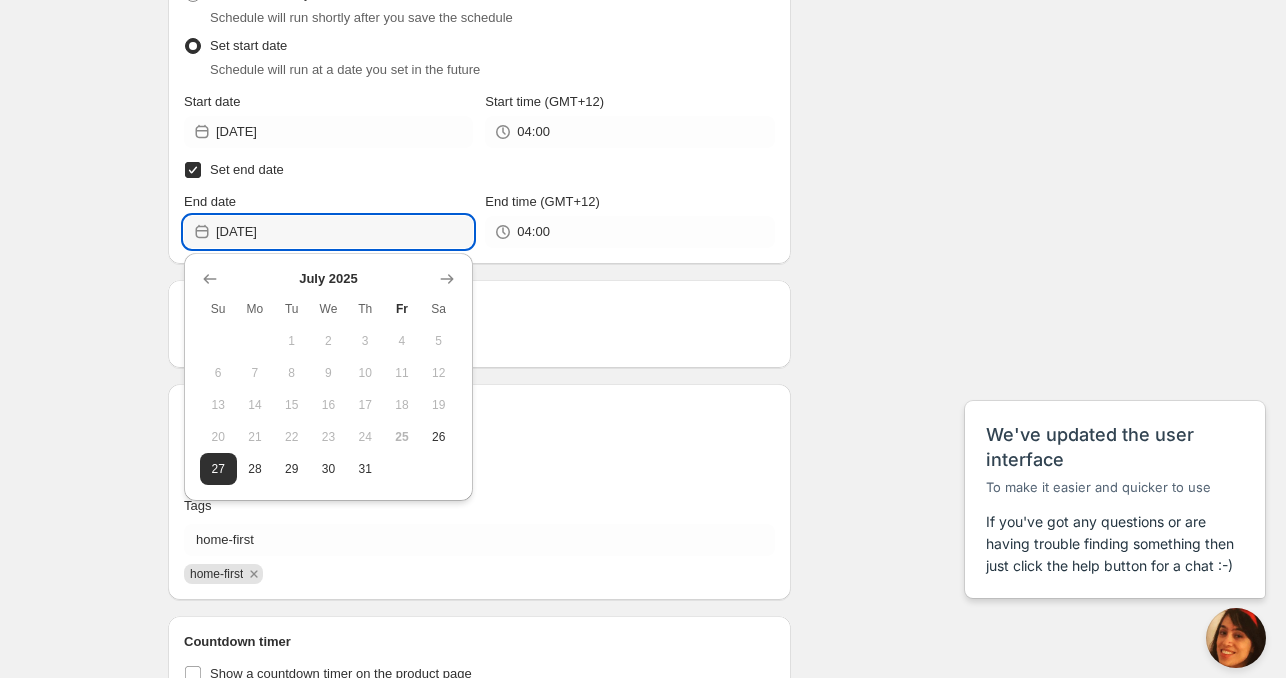 click on "Schedule name [DATE] 4am Your customers won't see this Product selection Entity type Specific products Specific collections Specific tags Specific vendors Browse Active dates Active Date Type Start immediately Schedule will run shortly after you save the schedule Set start date Schedule will run at a date you set in the future Start date [DATE] Start time (GMT+12) 04:00 Set end date End date [DATE] End time (GMT+12) 04:00 Repeating Repeating Ok Cancel Every 1 Date range Days Weeks Months Years Days Ends Never On specific date After a number of occurances Tags Tag type Add tags at start of schedule, remove at end Remove tags at start of schedule, add at end Tags home-first home-first Countdown timer Show a countdown timer on the product page The countdown timer will show the time remaining until the end of the schedule. Remember to add the Countdown Timer block to your theme and configure it to your liking. Open theme editor Summary [DATE] 4am Type Add/remove tags from products" at bounding box center [635, 192] 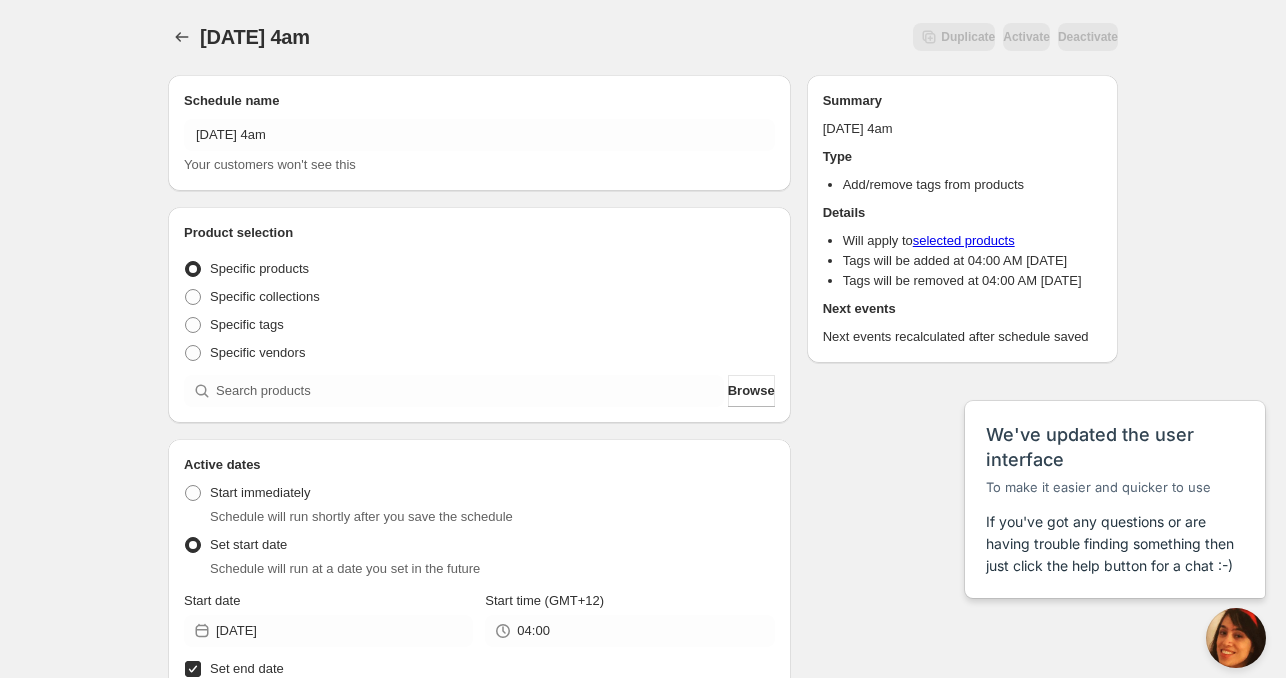 scroll, scrollTop: 0, scrollLeft: 0, axis: both 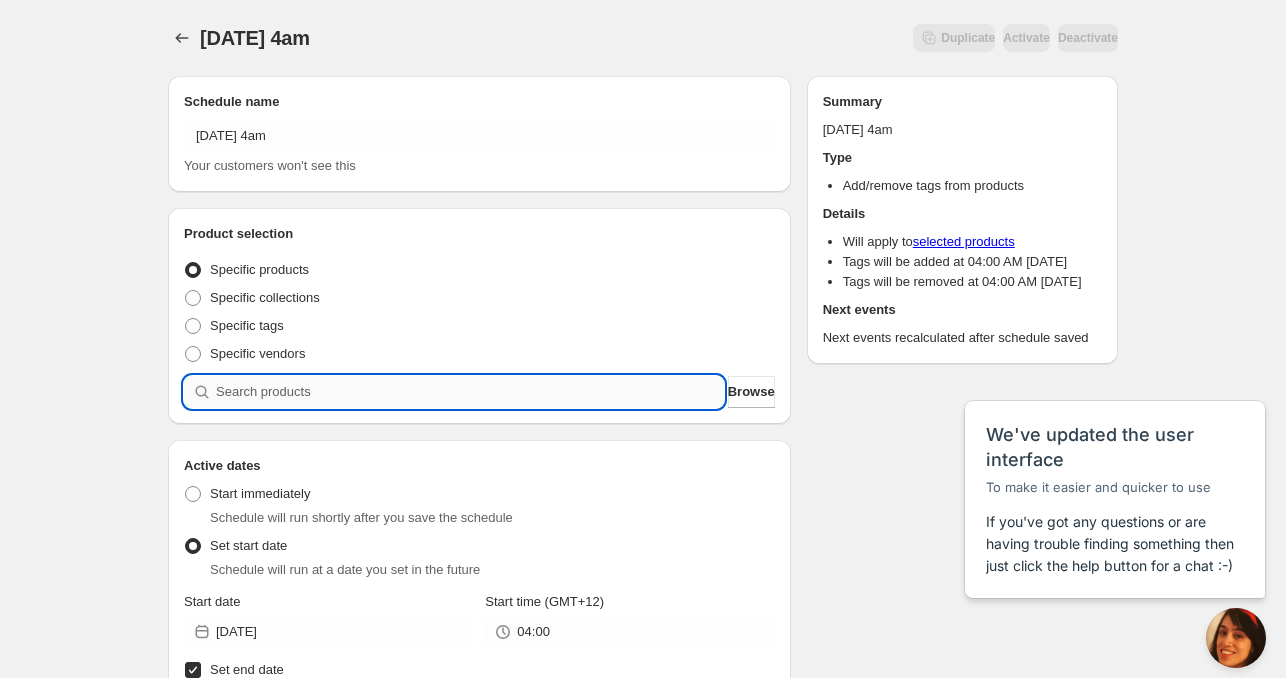 click at bounding box center [470, 392] 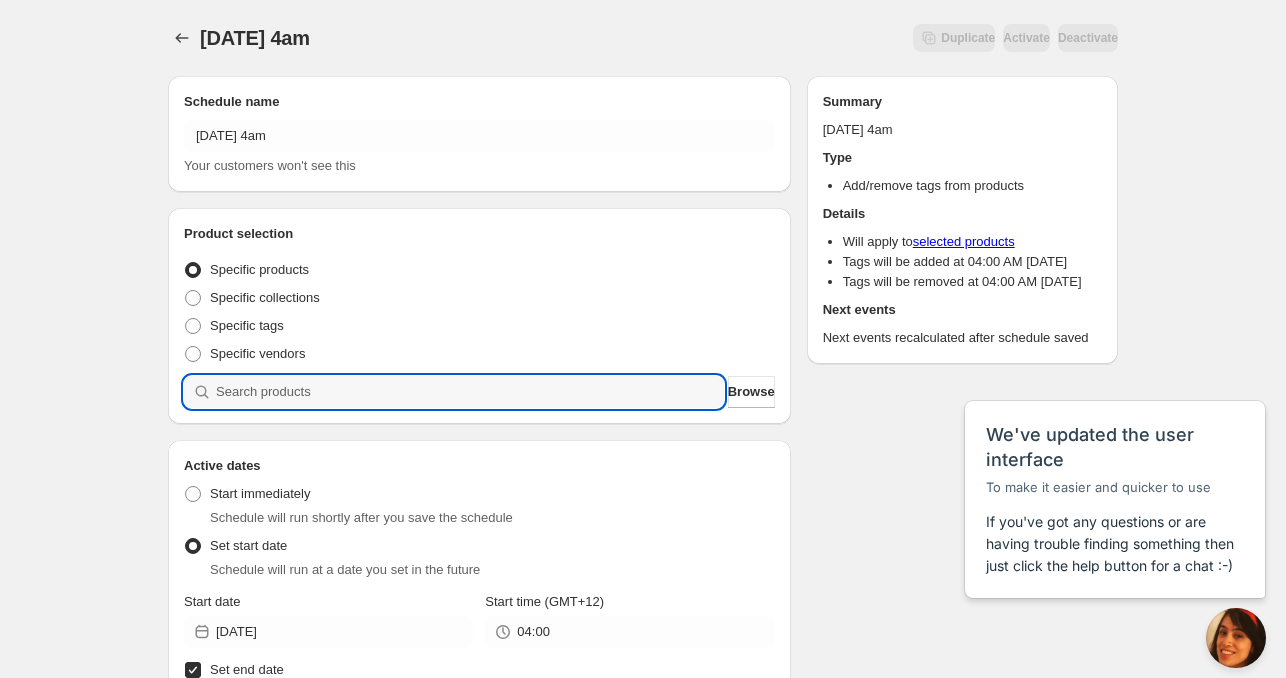 paste on "FT22-T524" 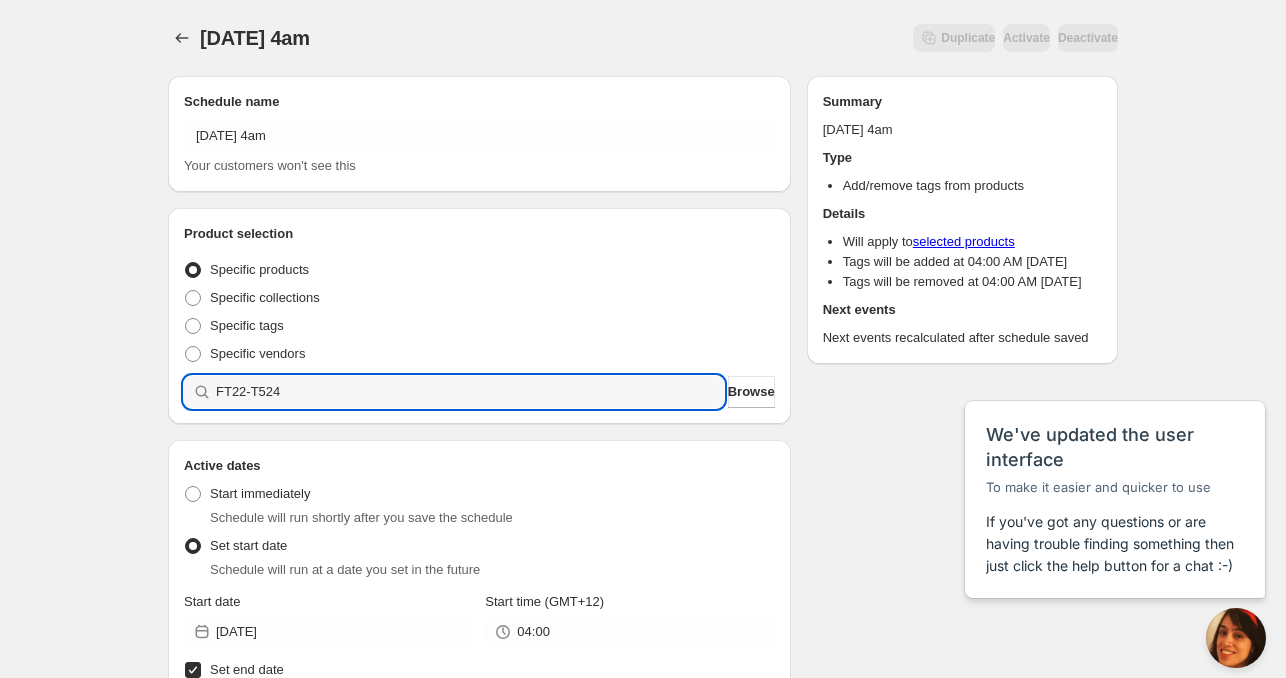 type 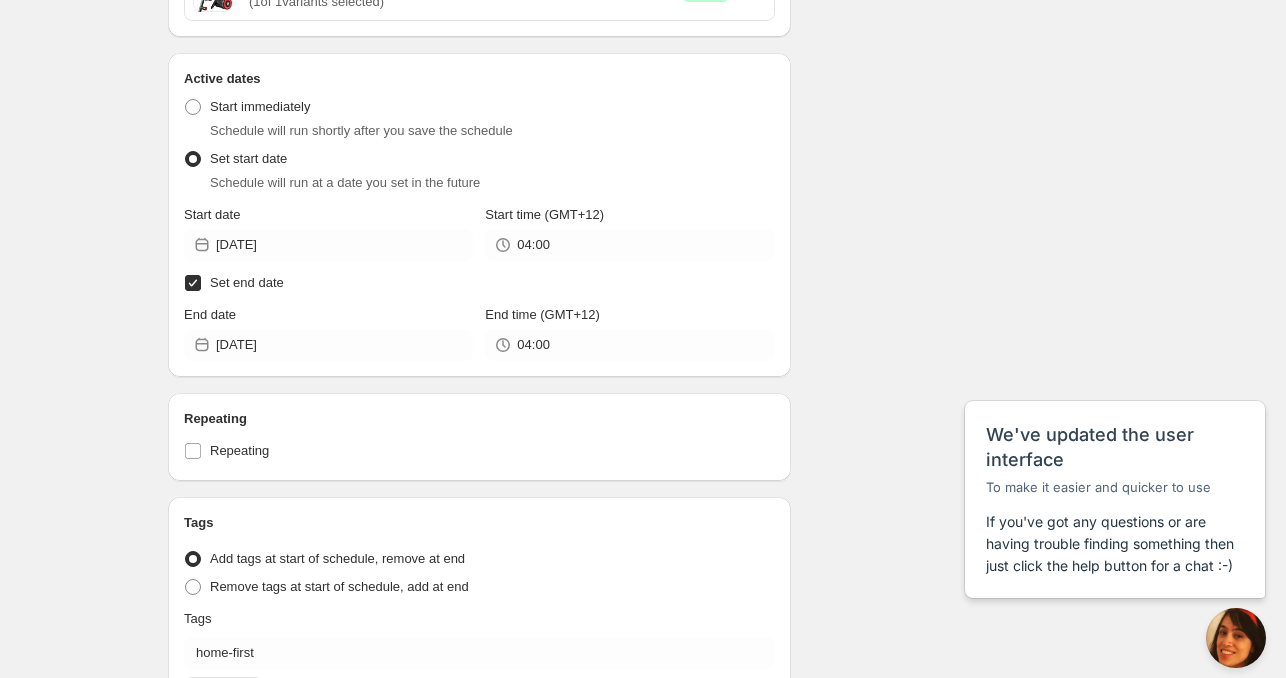 scroll, scrollTop: 1114, scrollLeft: 0, axis: vertical 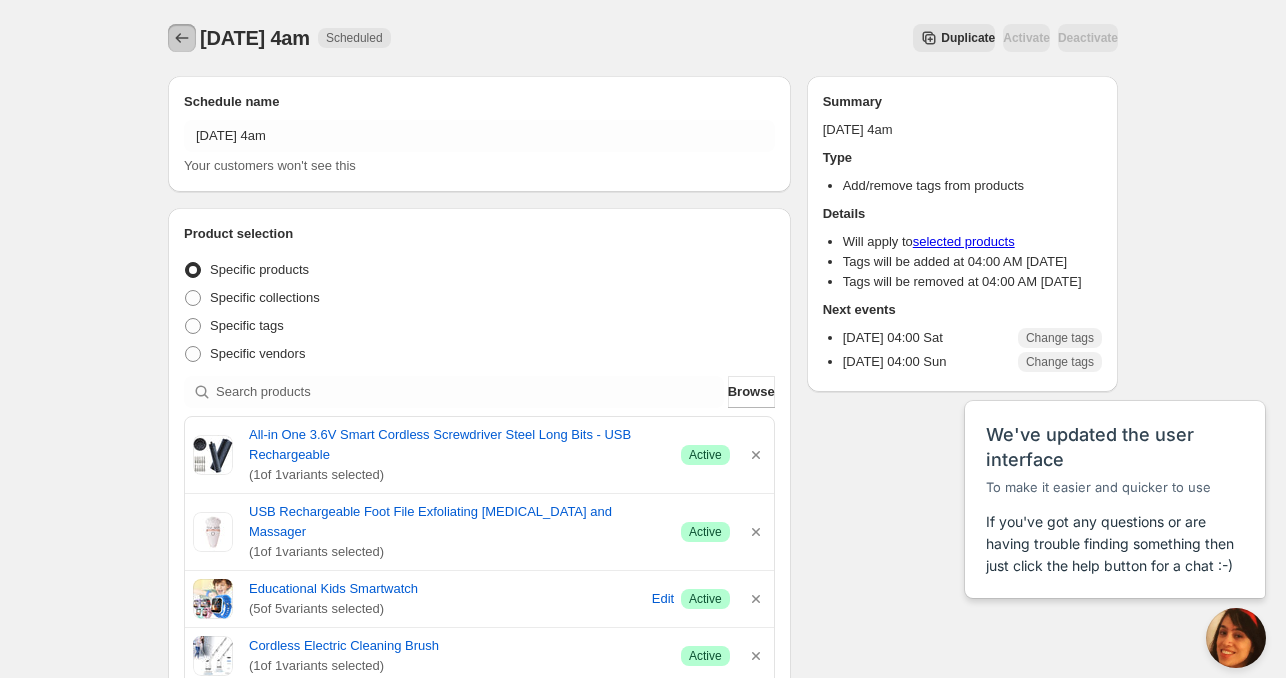 click 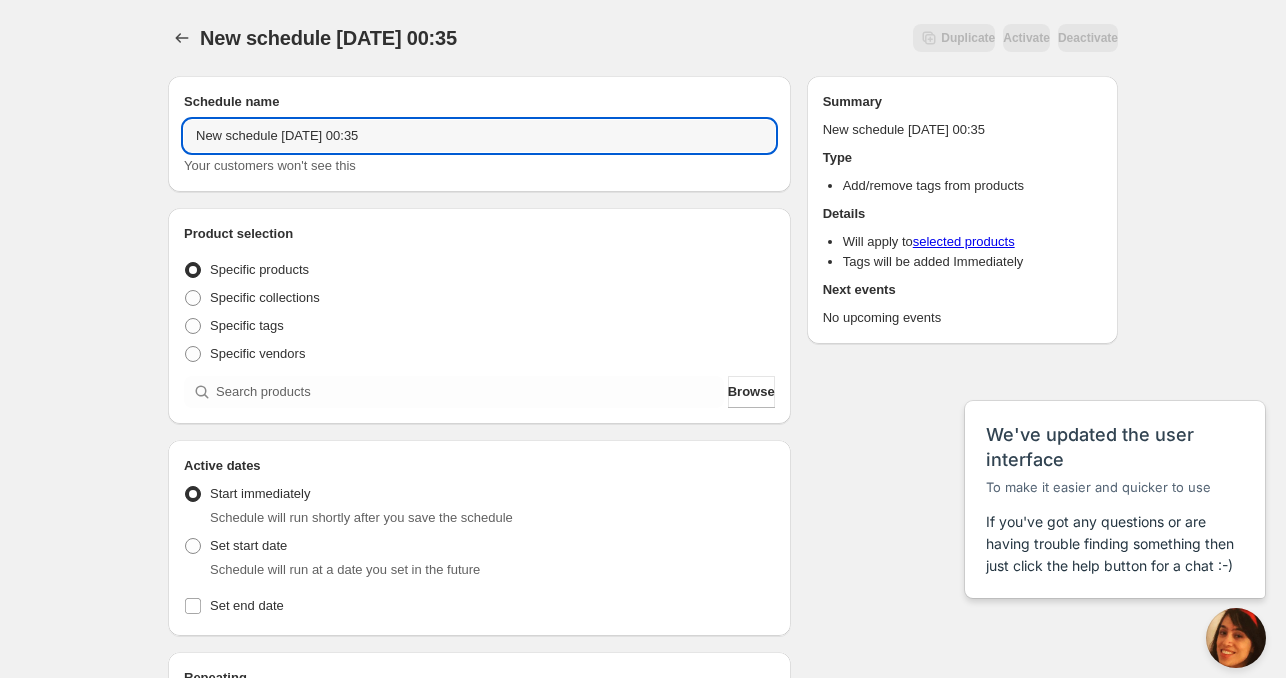 drag, startPoint x: 282, startPoint y: 139, endPoint x: 160, endPoint y: 139, distance: 122 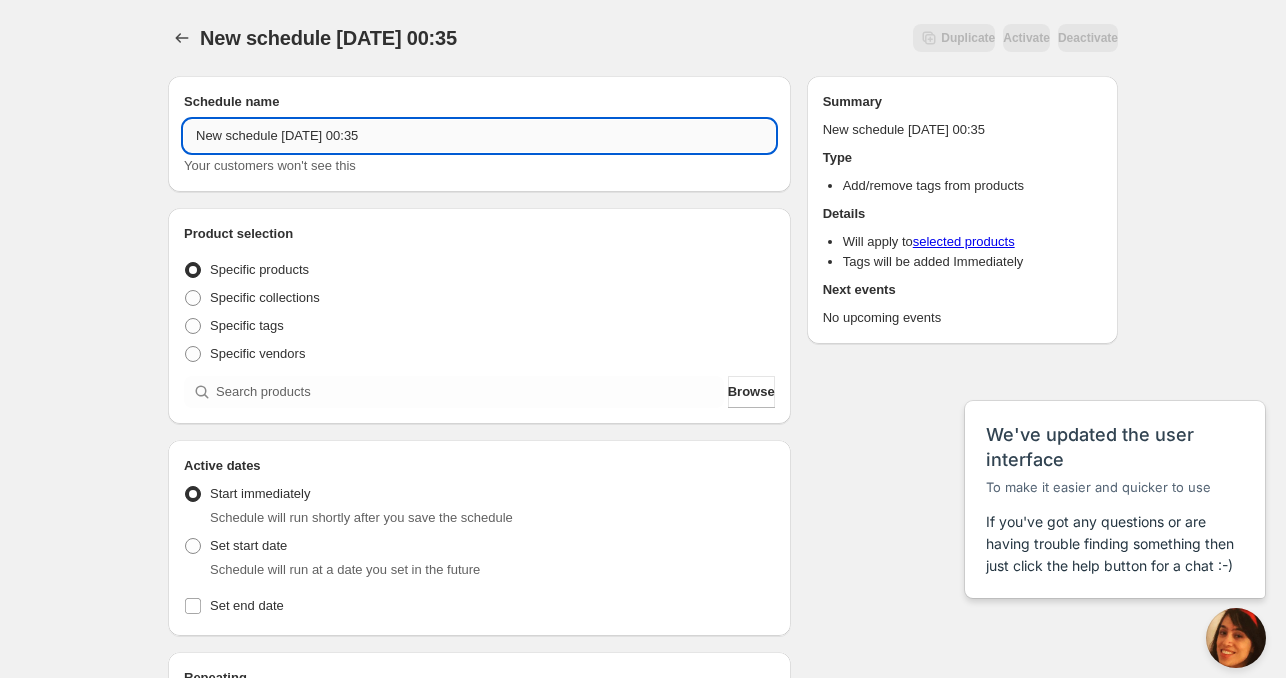 click on "New schedule [DATE] 00:35" at bounding box center (479, 136) 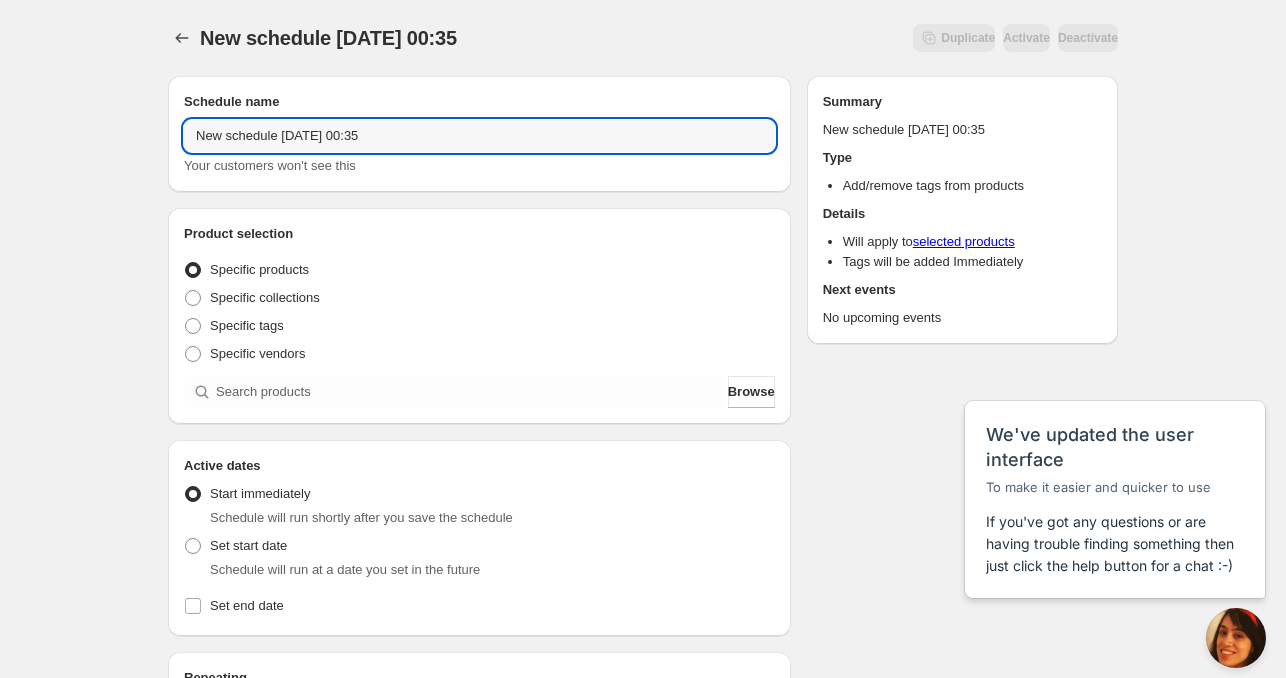 drag, startPoint x: 275, startPoint y: 138, endPoint x: 125, endPoint y: 135, distance: 150.03 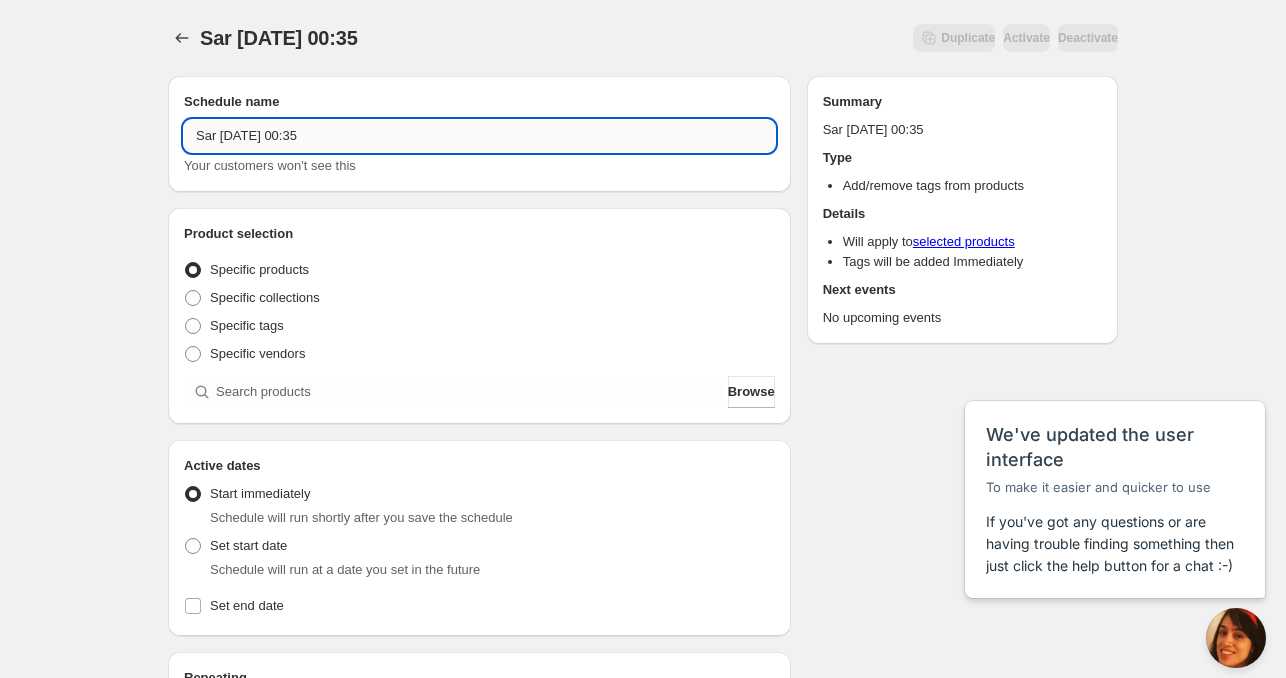 drag, startPoint x: 285, startPoint y: 133, endPoint x: 392, endPoint y: 139, distance: 107.16809 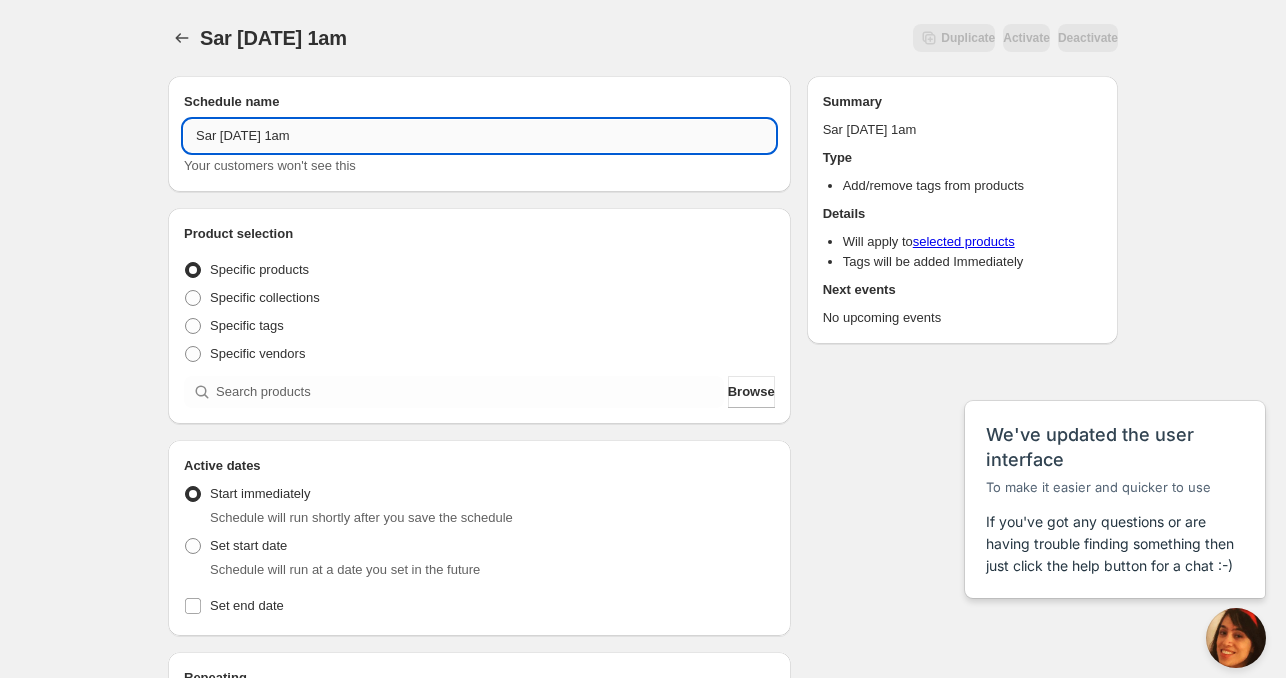 click on "Sar [DATE] 1am" at bounding box center [479, 136] 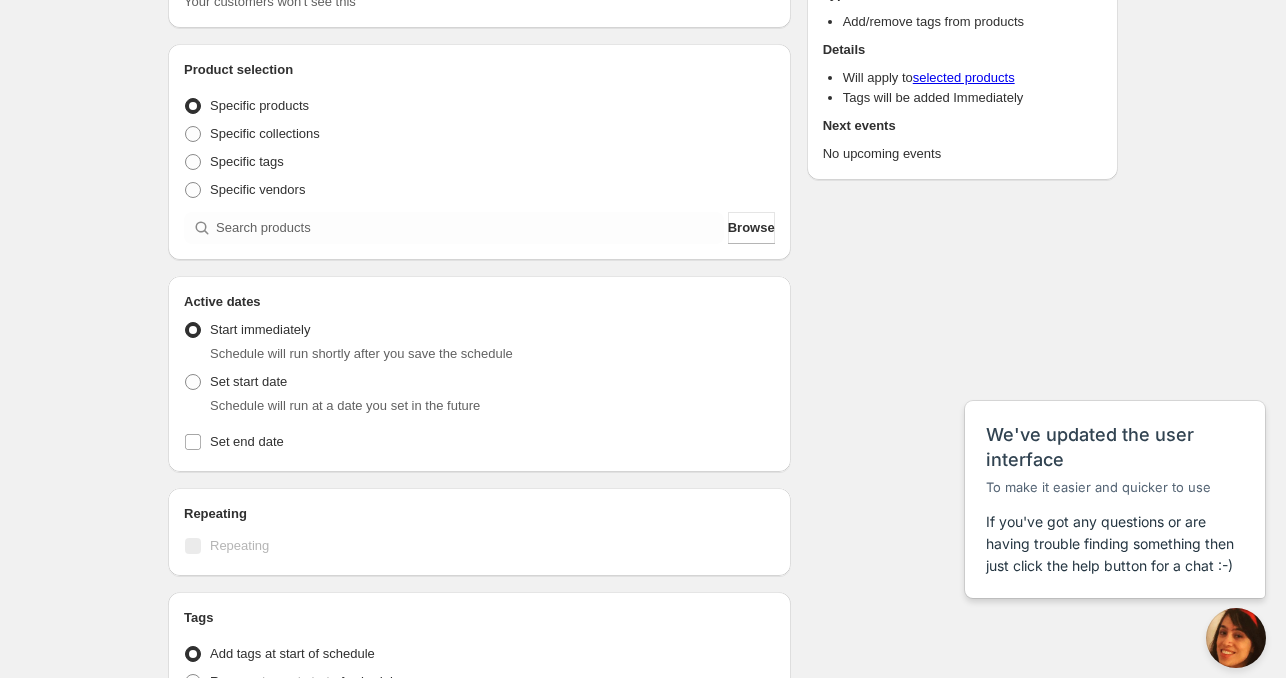 scroll, scrollTop: 200, scrollLeft: 0, axis: vertical 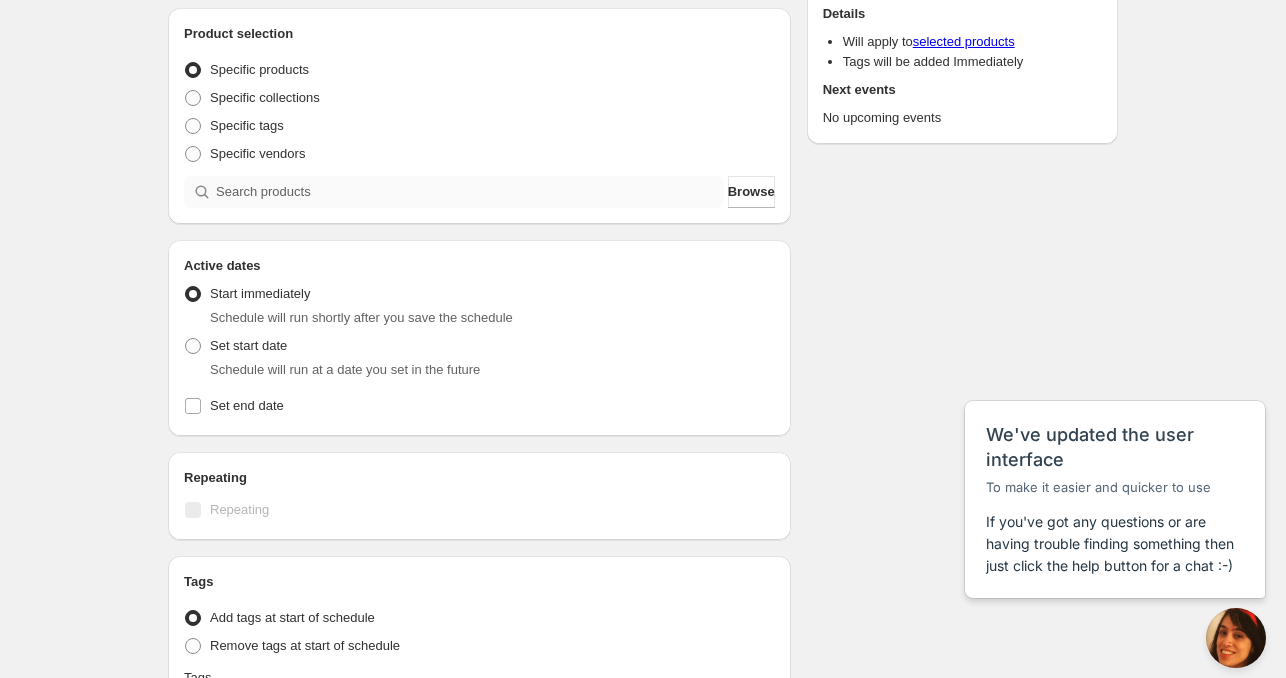 type on "Sar [DATE] 11am" 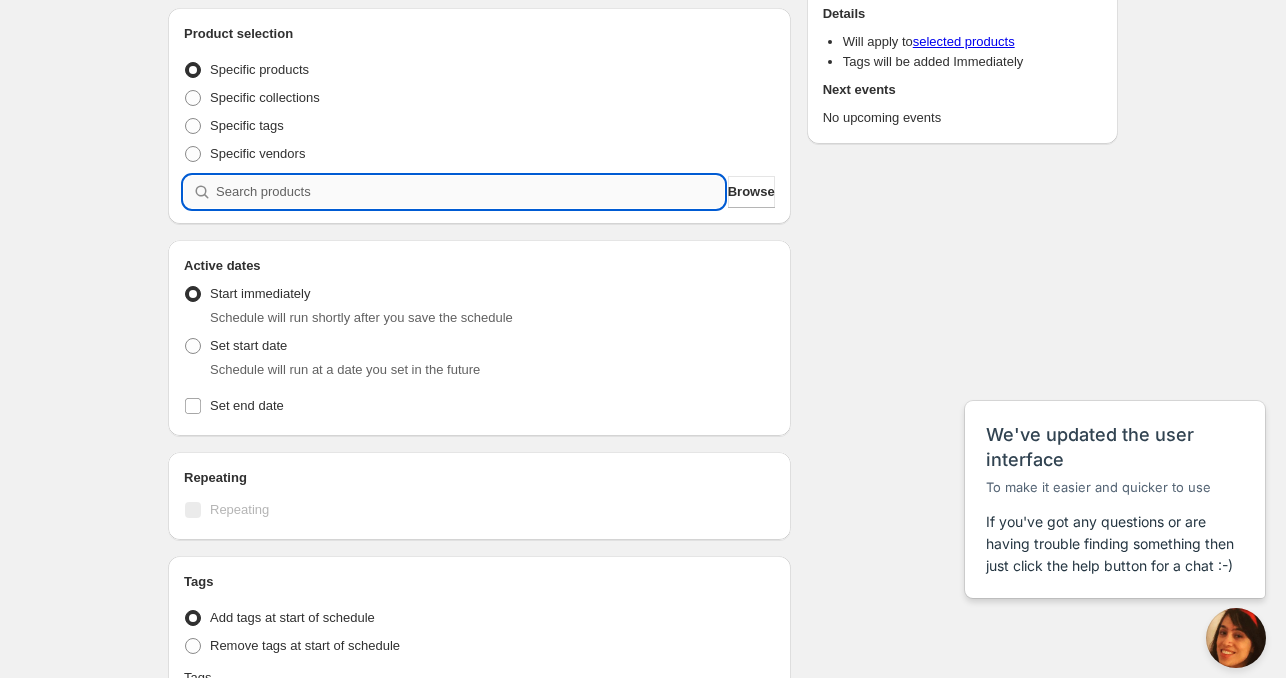click at bounding box center [470, 192] 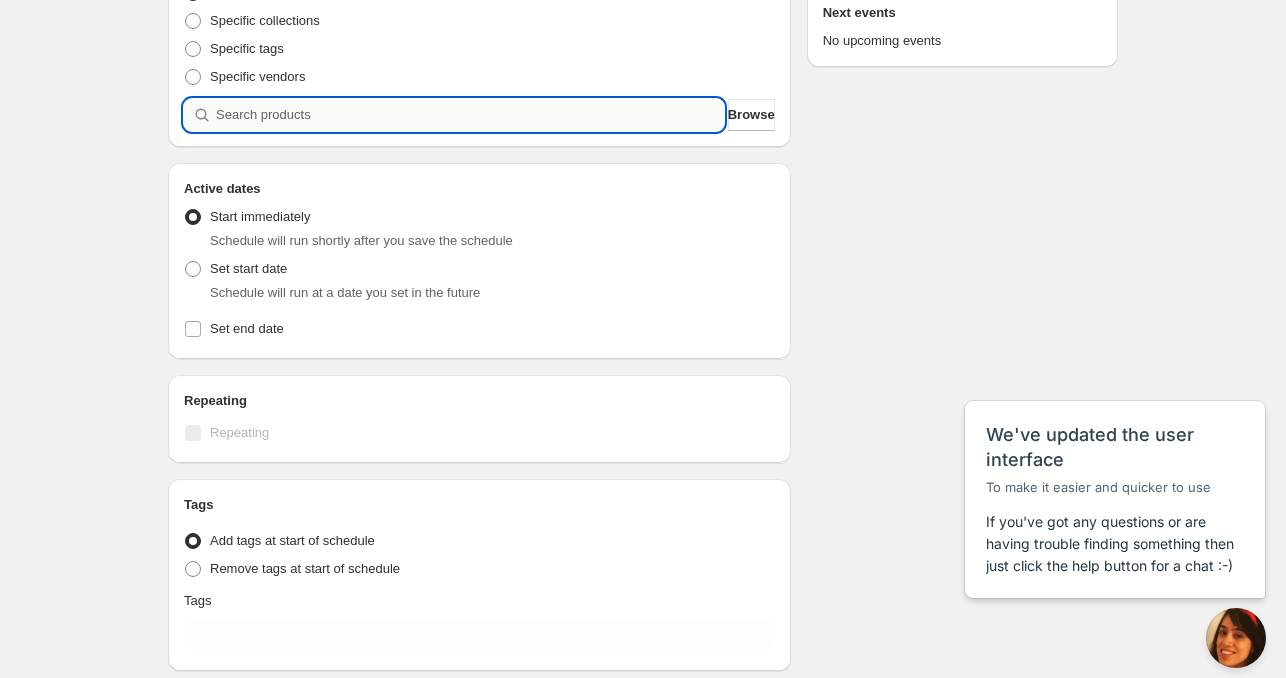 scroll, scrollTop: 300, scrollLeft: 0, axis: vertical 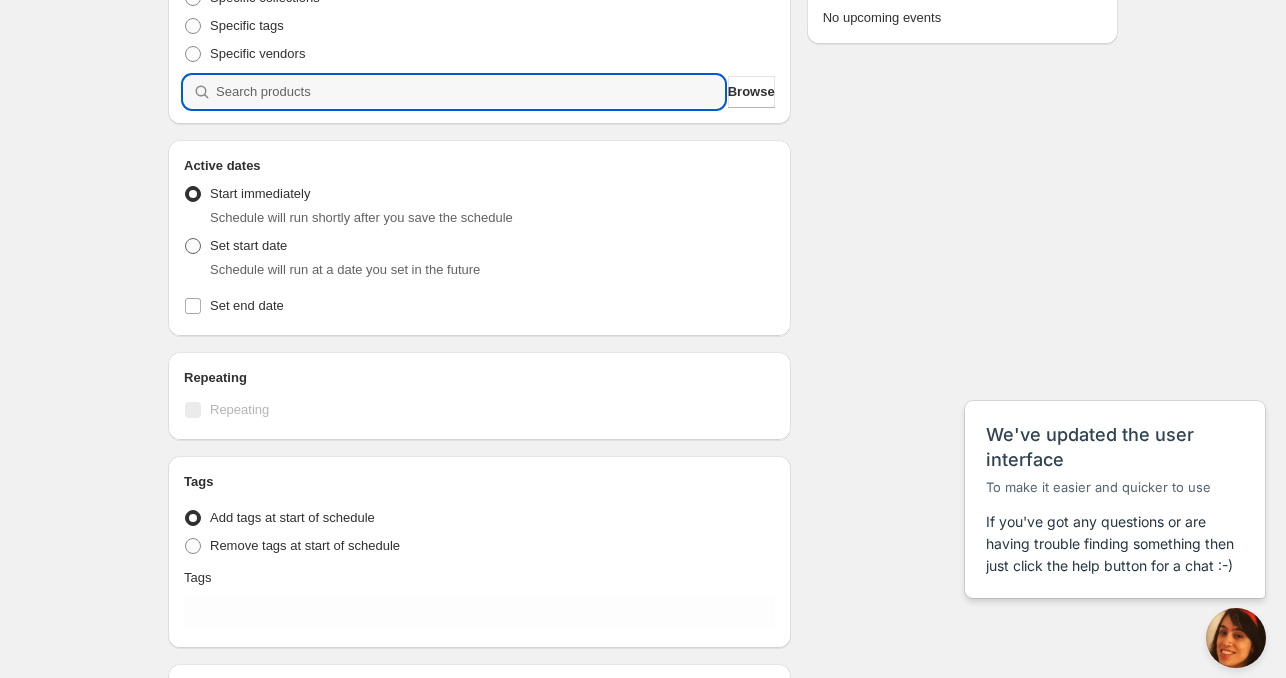 click on "Set start date" at bounding box center [248, 245] 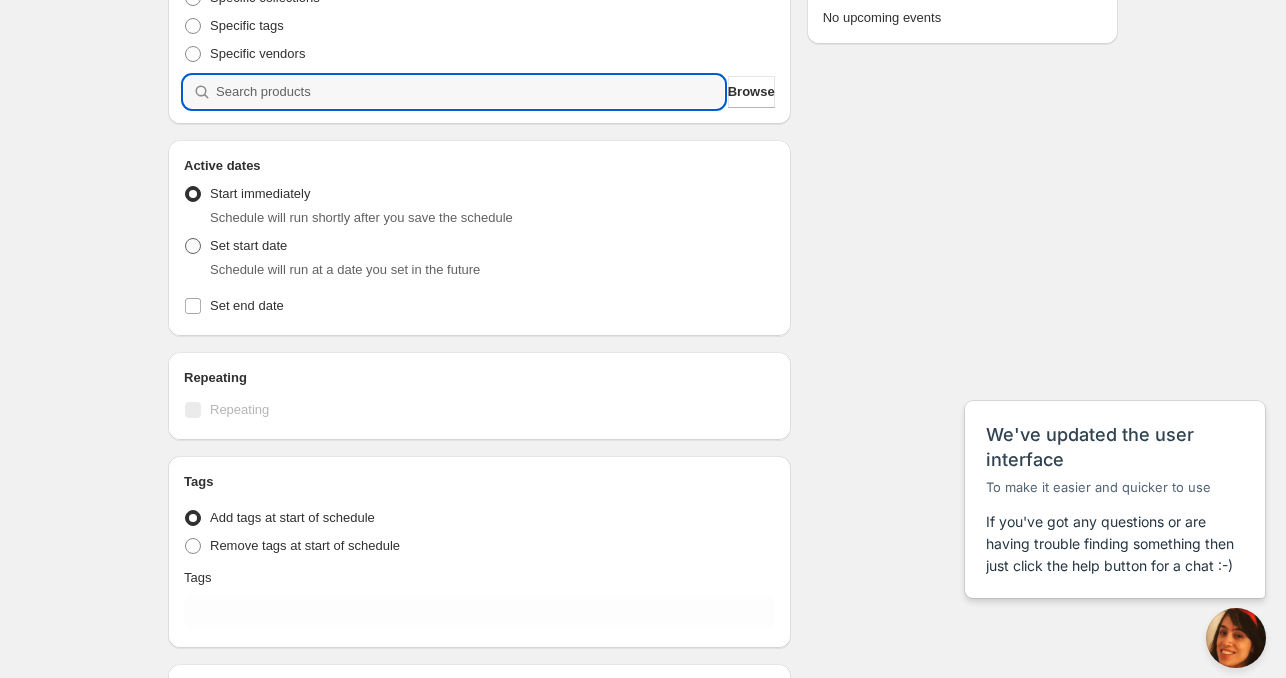 radio on "true" 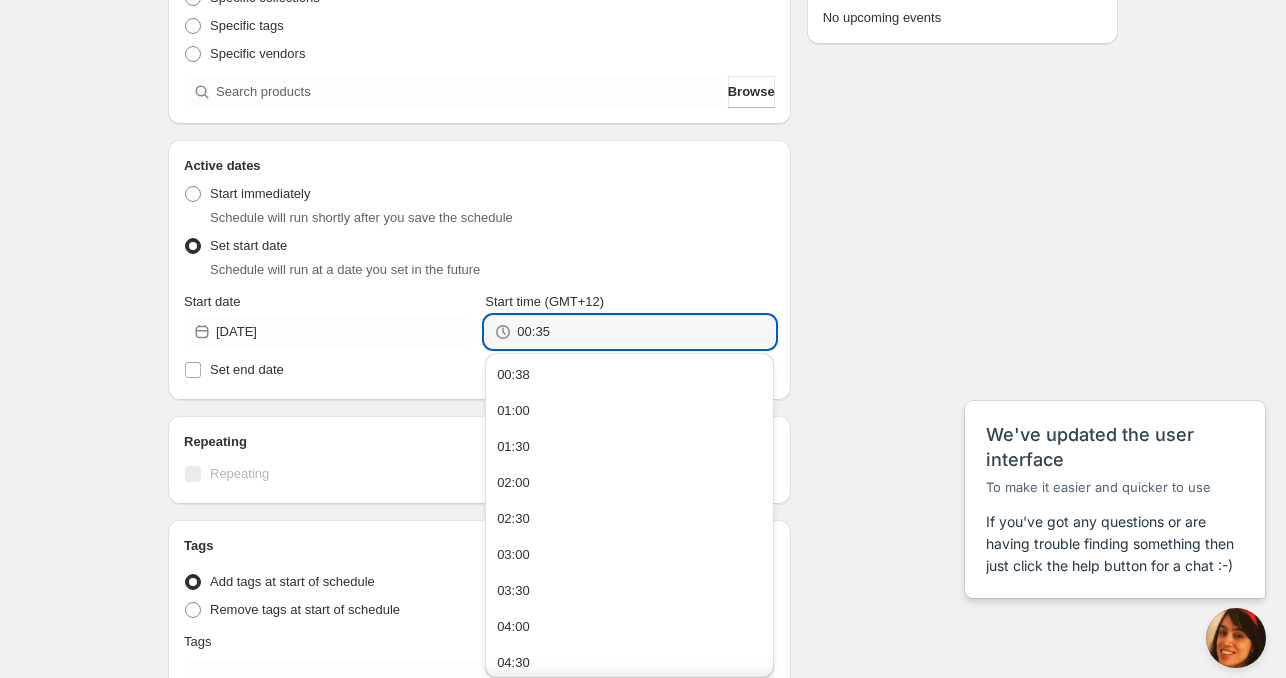 drag, startPoint x: 552, startPoint y: 338, endPoint x: 487, endPoint y: 339, distance: 65.00769 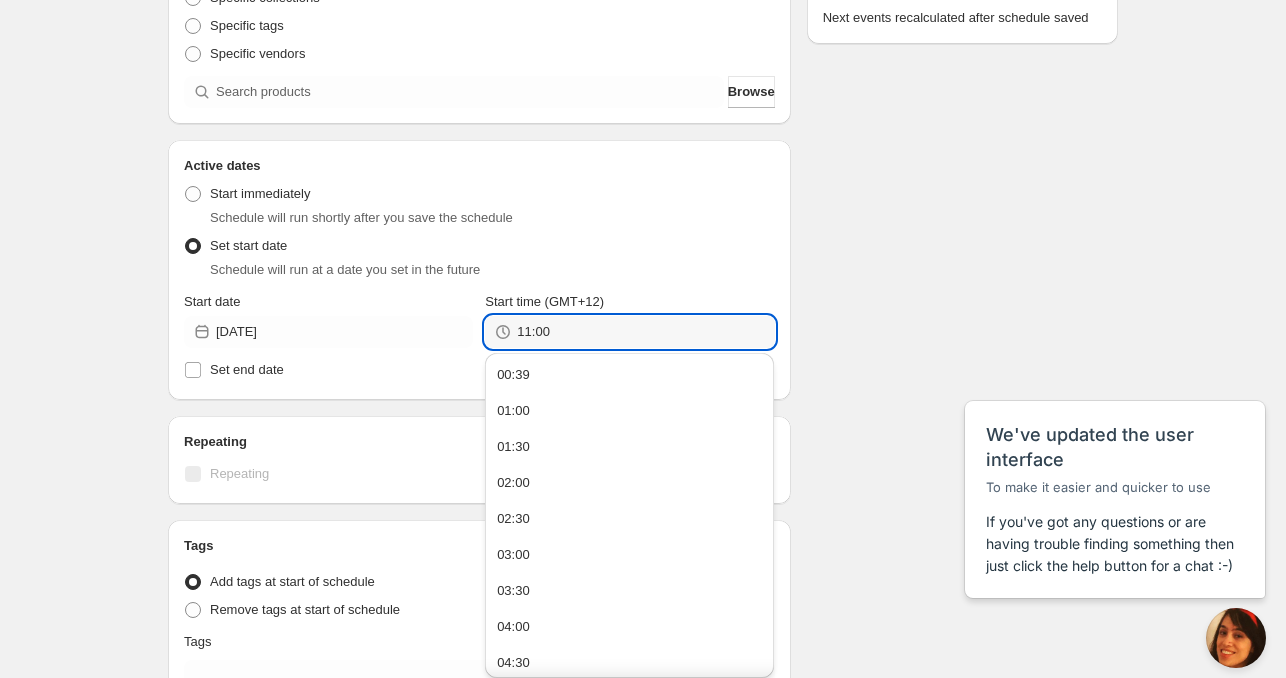 type on "11:00" 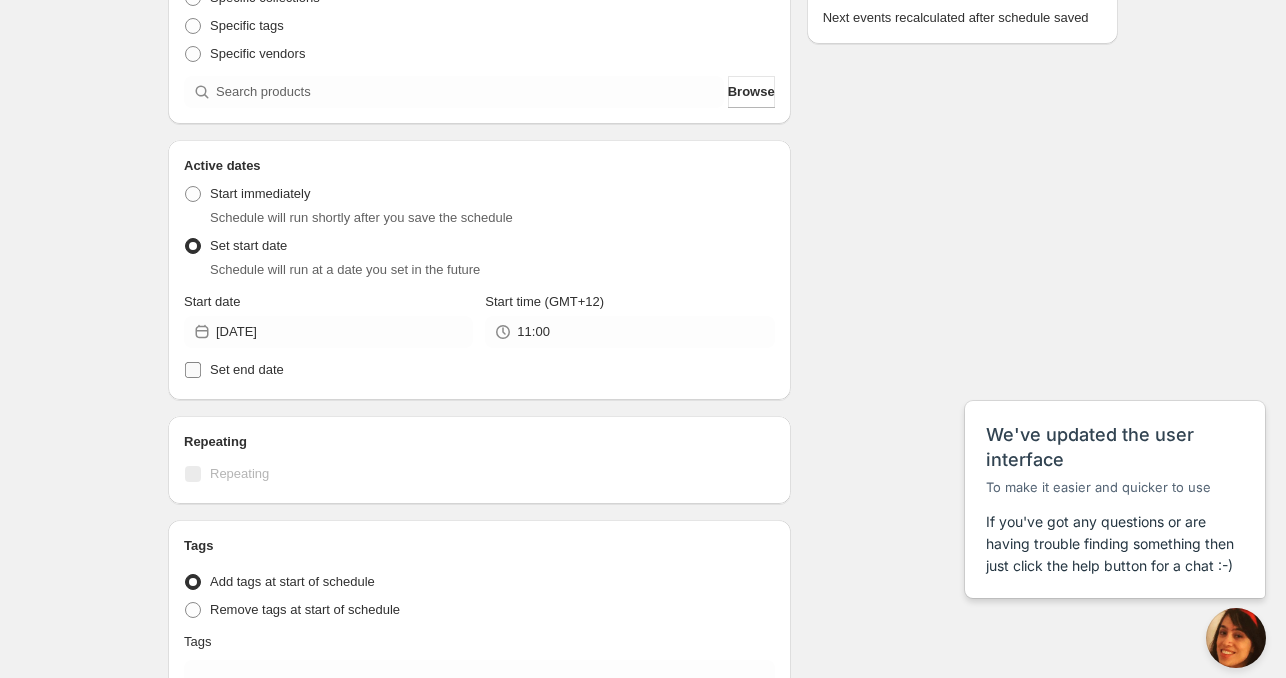 click on "Set end date" at bounding box center [247, 369] 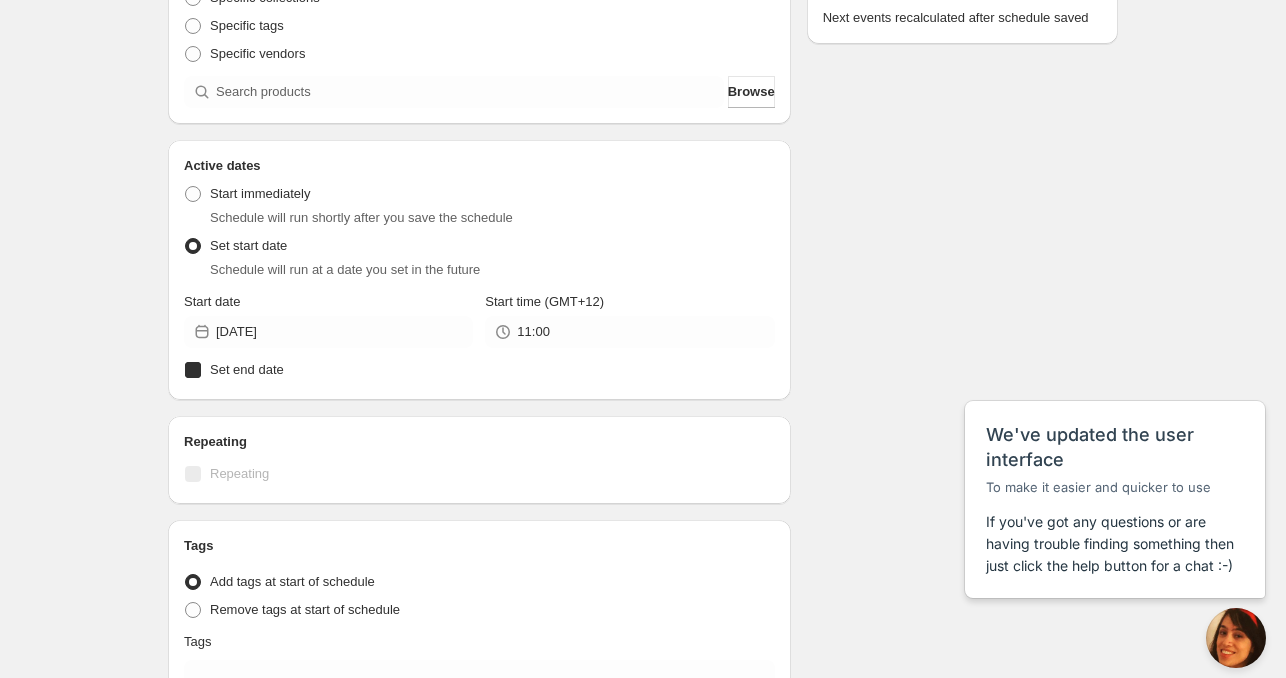 checkbox on "true" 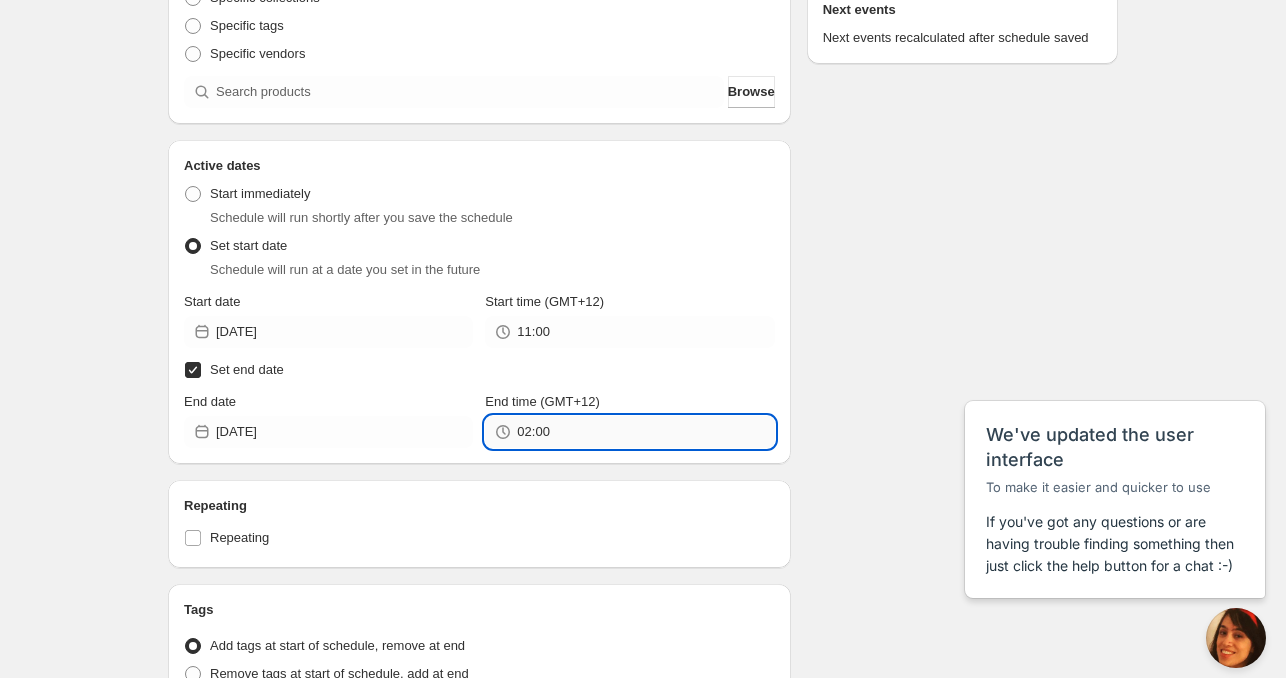 click on "02:00" at bounding box center [645, 432] 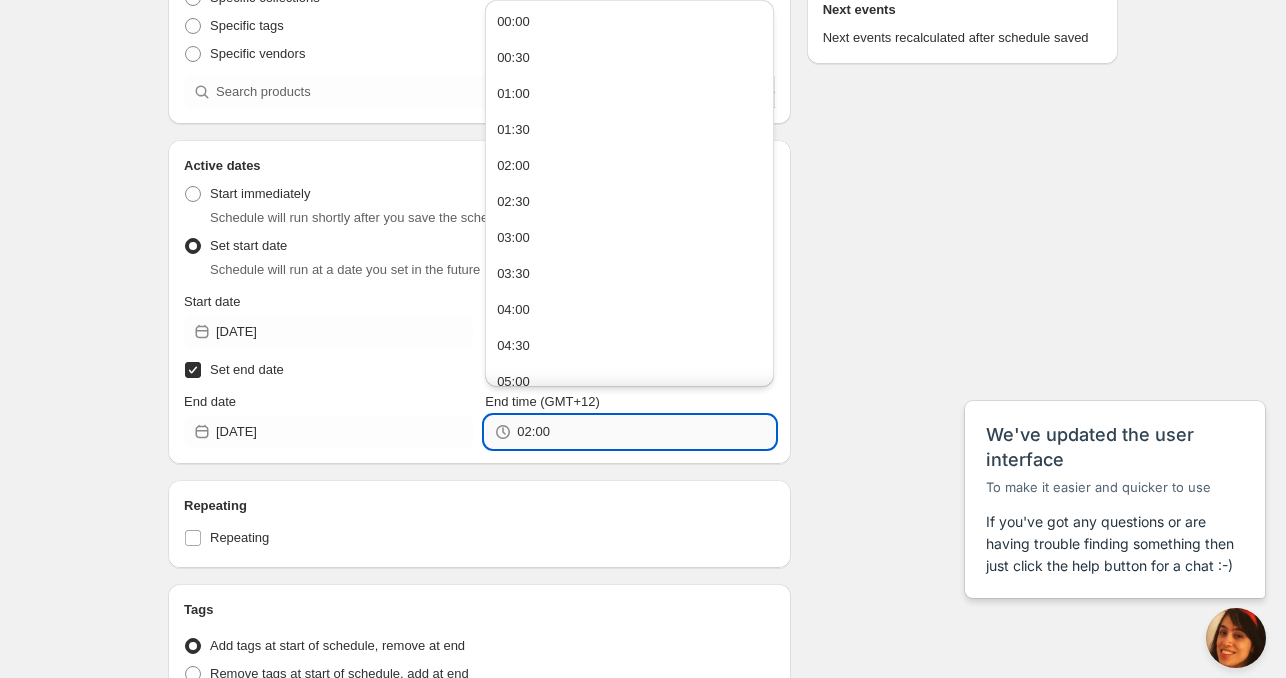 paste on "11" 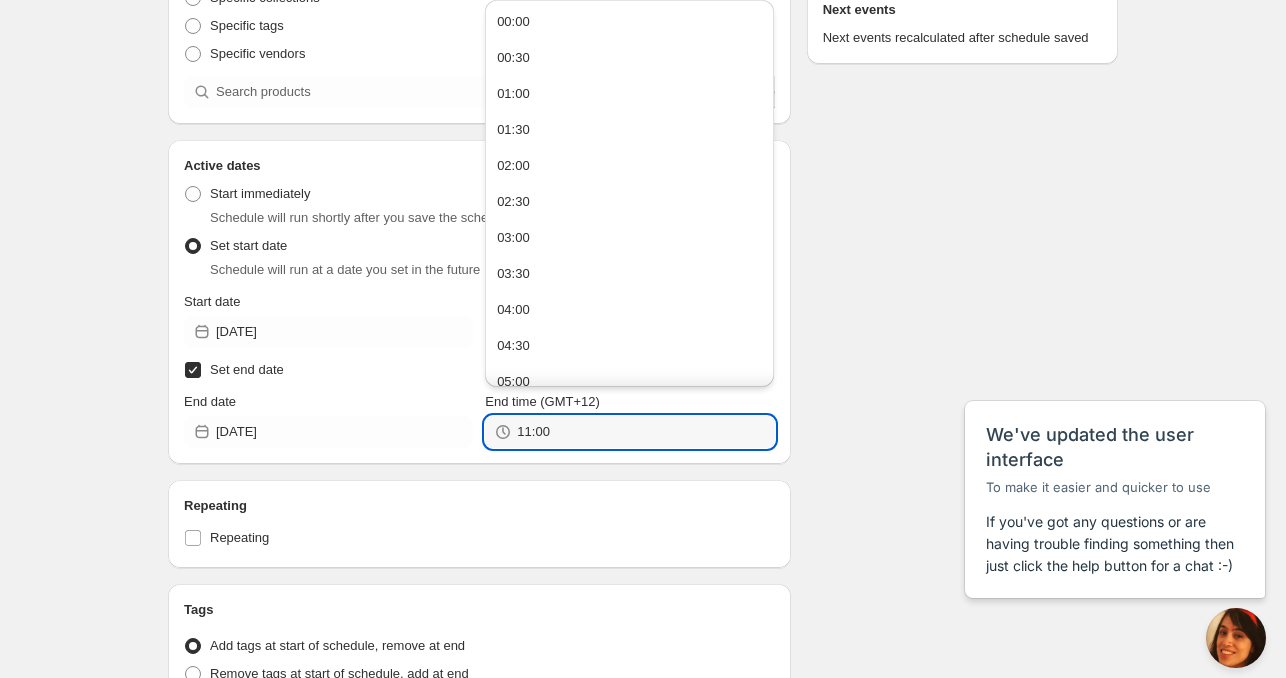 type on "11:00" 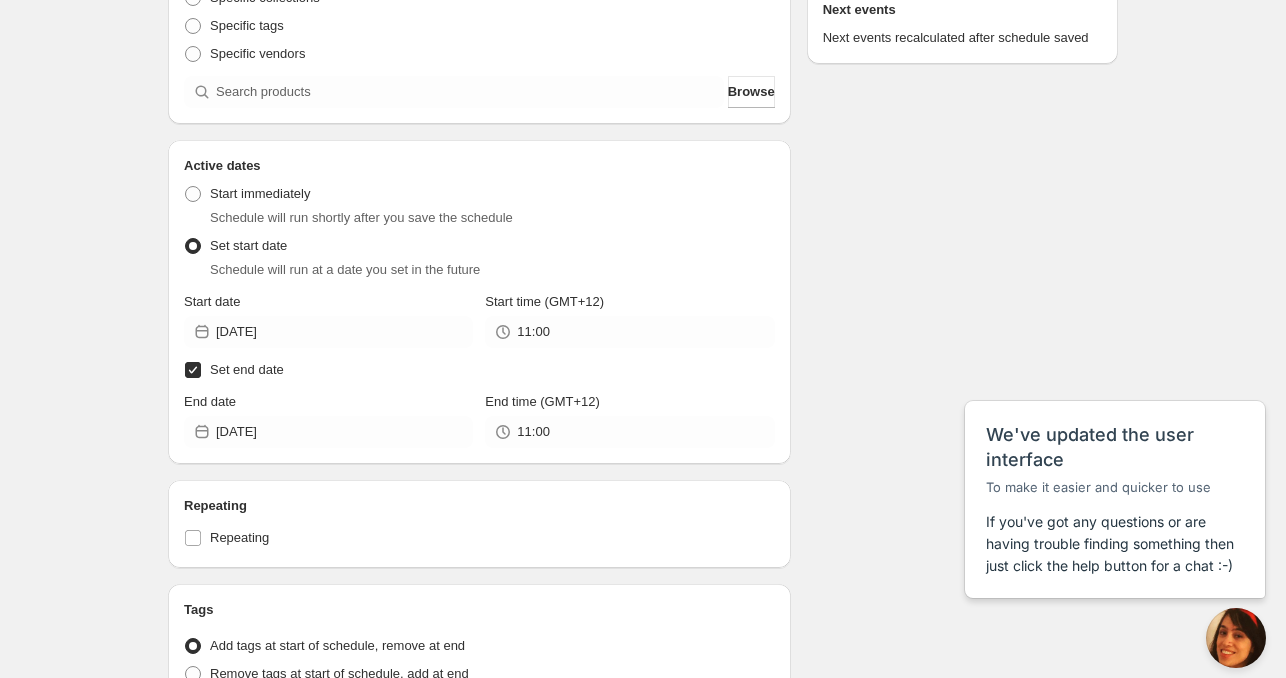 scroll, scrollTop: 600, scrollLeft: 0, axis: vertical 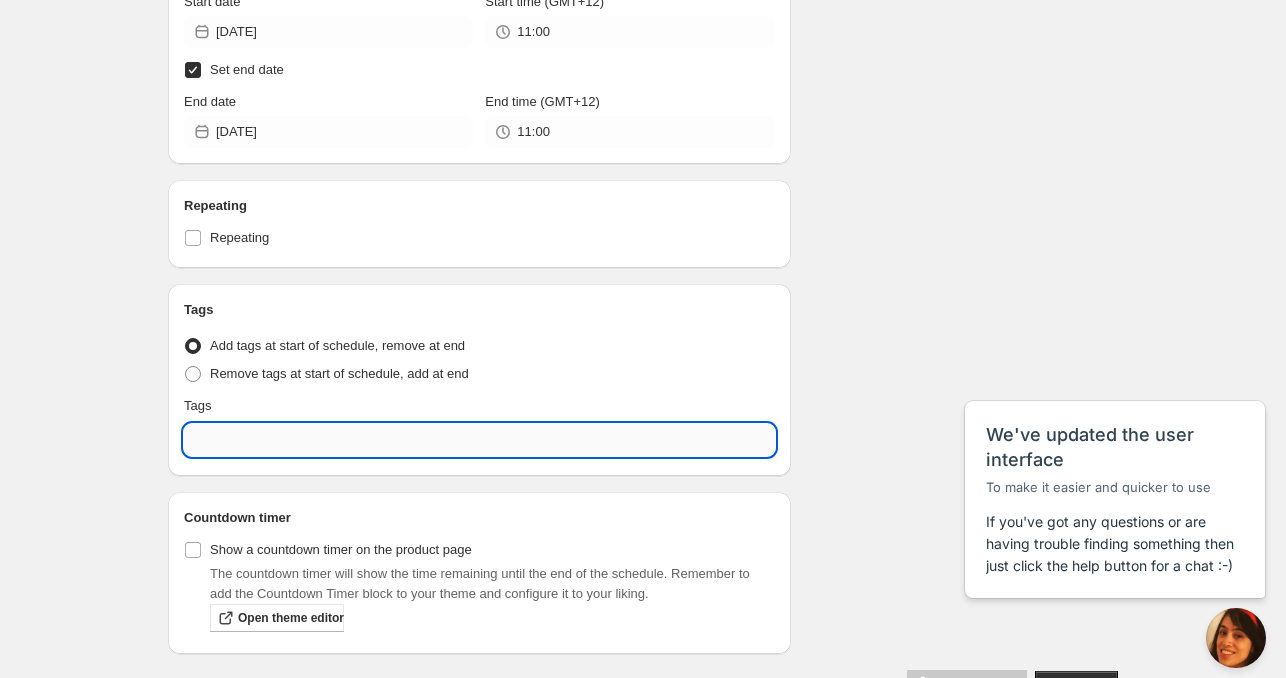 click at bounding box center (479, 440) 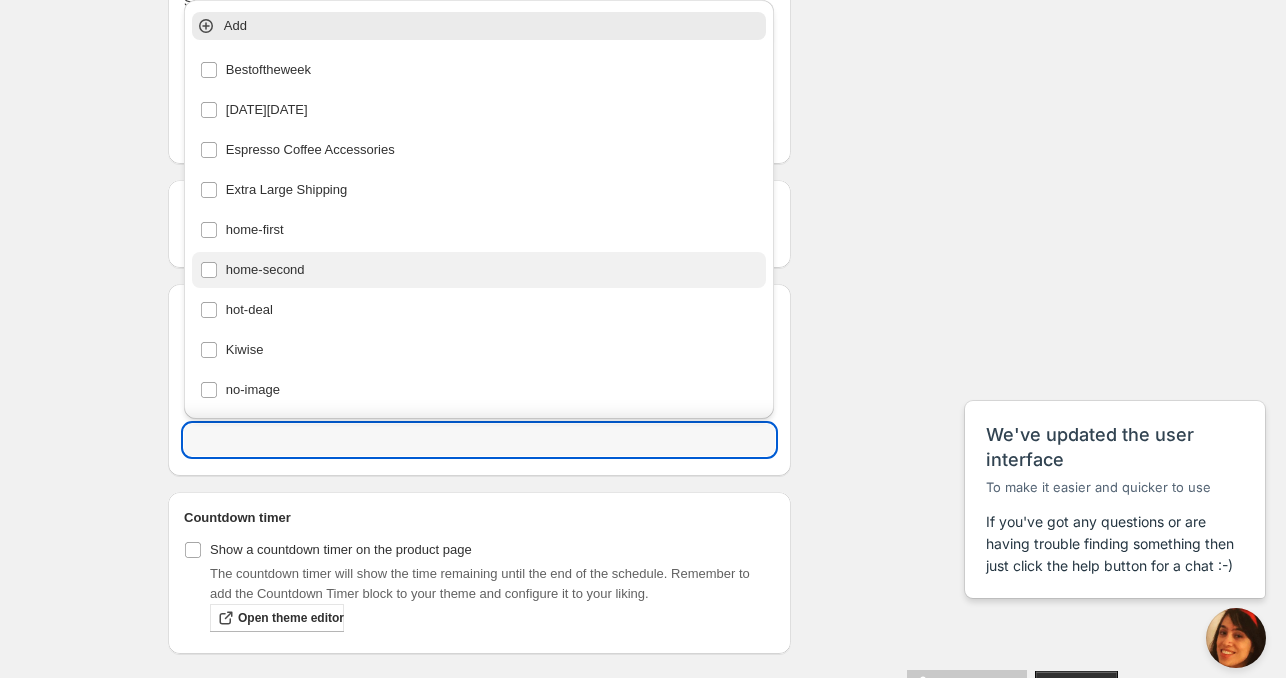 click on "home-second" at bounding box center (479, 270) 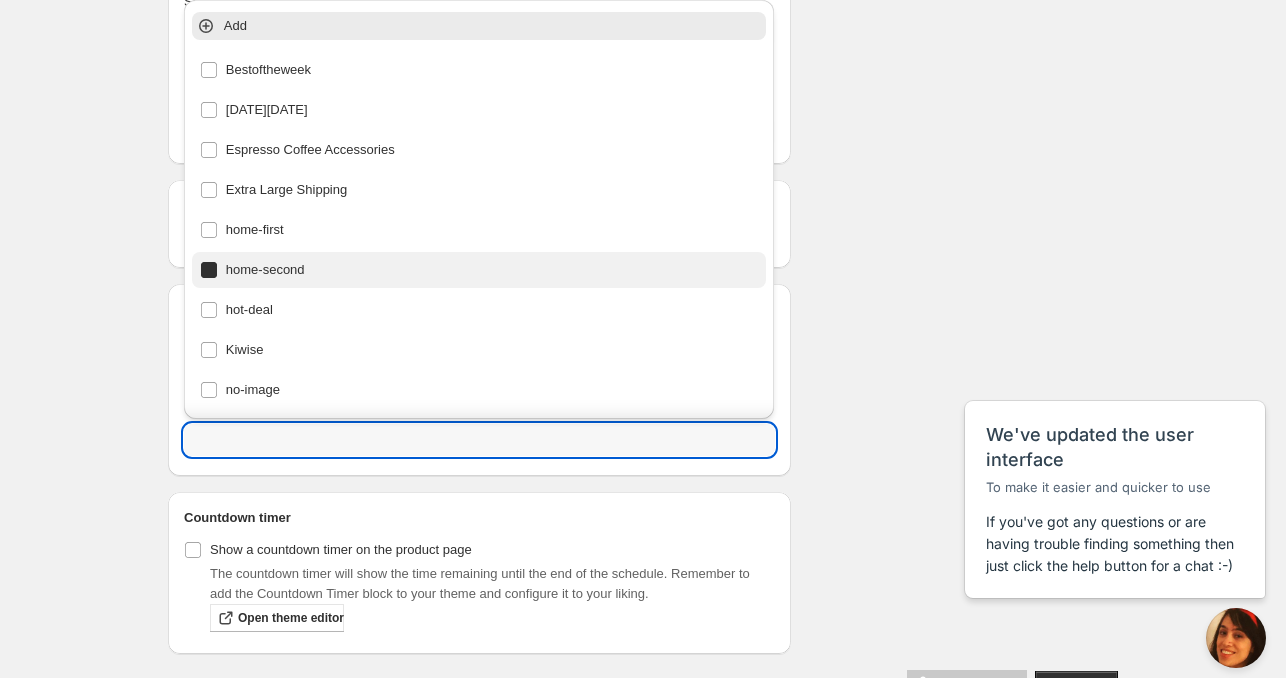 type on "home-second" 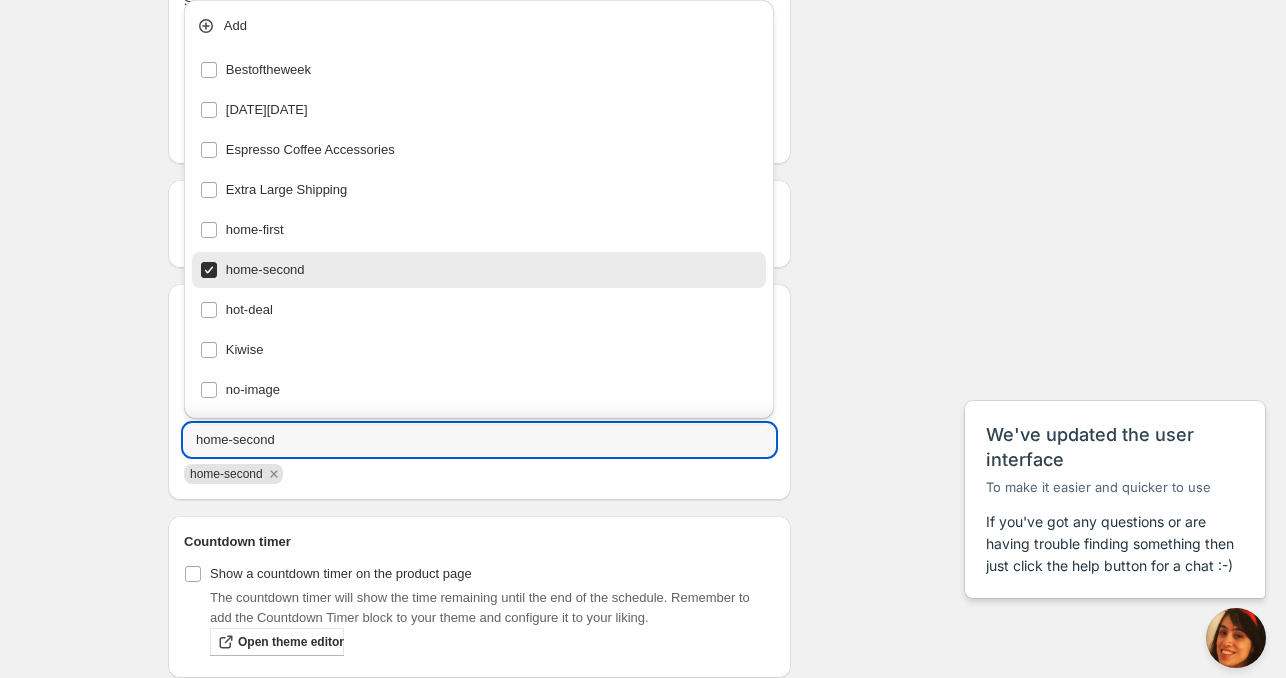 click on "Schedule name Sar [DATE] 11am Your customers won't see this Product selection Entity type Specific products Specific collections Specific tags Specific vendors Browse Active dates Active Date Type Start immediately Schedule will run shortly after you save the schedule Set start date Schedule will run at a date you set in the future Start date [DATE] Start time (GMT+12) 11:00 Set end date End date [DATE] End time (GMT+12) 11:00 Repeating Repeating Ok Cancel Every 1 Date range Days Weeks Months Years Days Ends Never On specific date After a number of occurances Tags Tag type Add tags at start of schedule, remove at end Remove tags at start of schedule, add at end Tags home-second home-second Countdown timer Show a countdown timer on the product page The countdown timer will show the time remaining until the end of the schedule. Remember to add the Countdown Timer block to your theme and configure it to your liking. Open theme editor Summary Sar [DATE] 11am Type Add/remove tags from products" at bounding box center (635, 92) 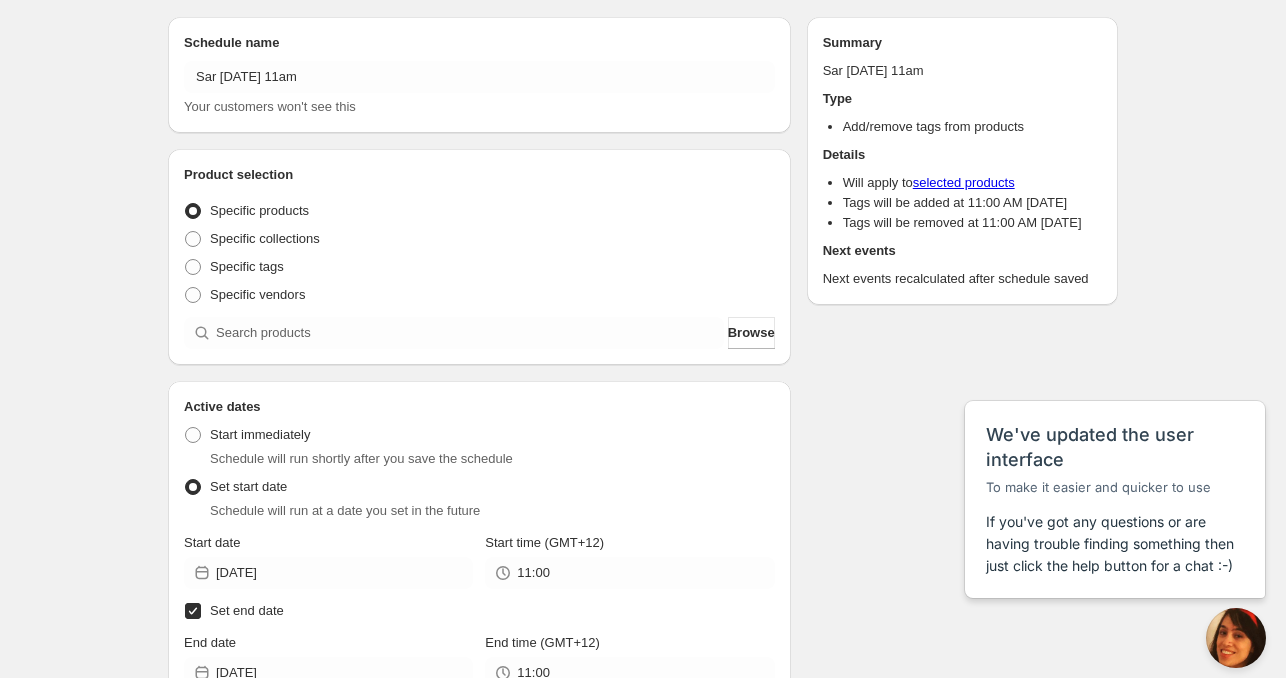 scroll, scrollTop: 0, scrollLeft: 0, axis: both 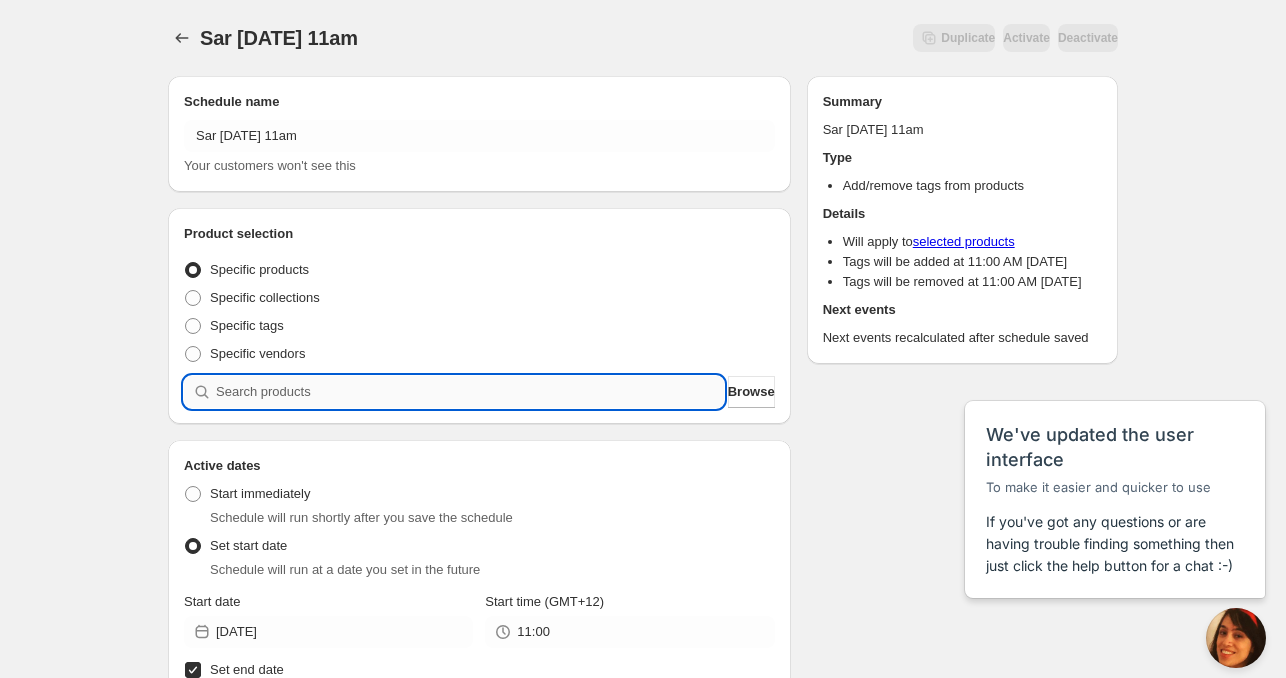 click at bounding box center [470, 392] 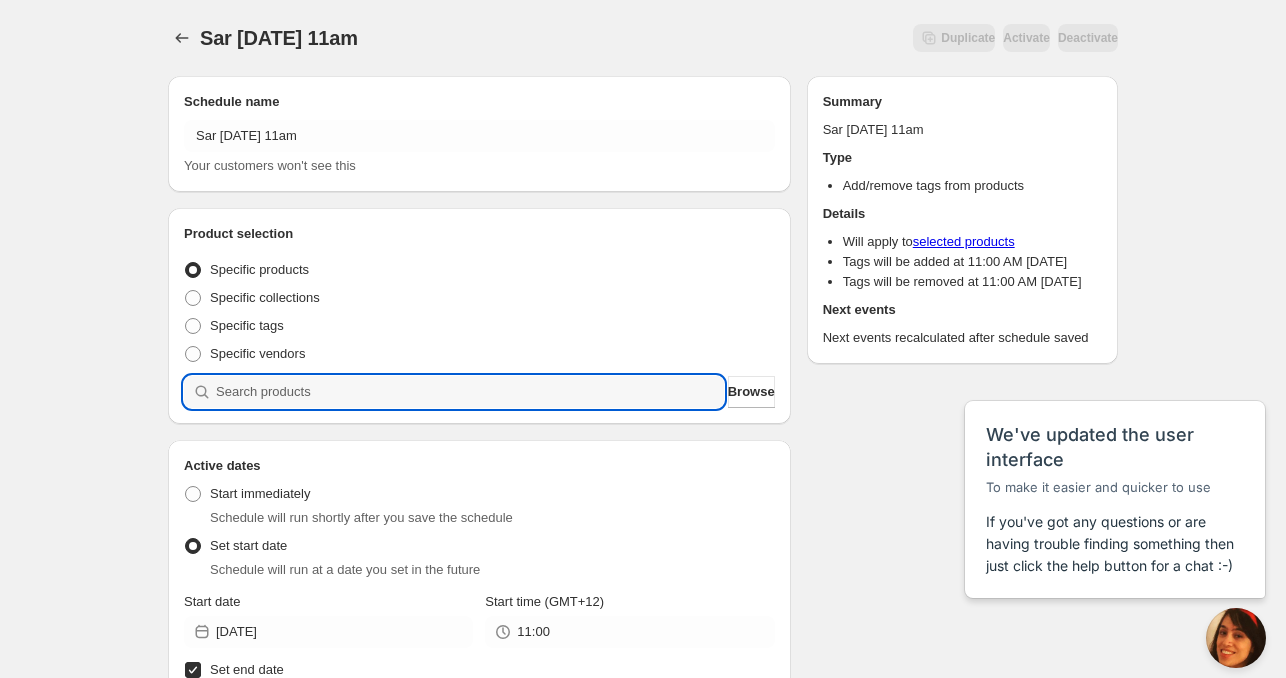 paste on "CNH23302" 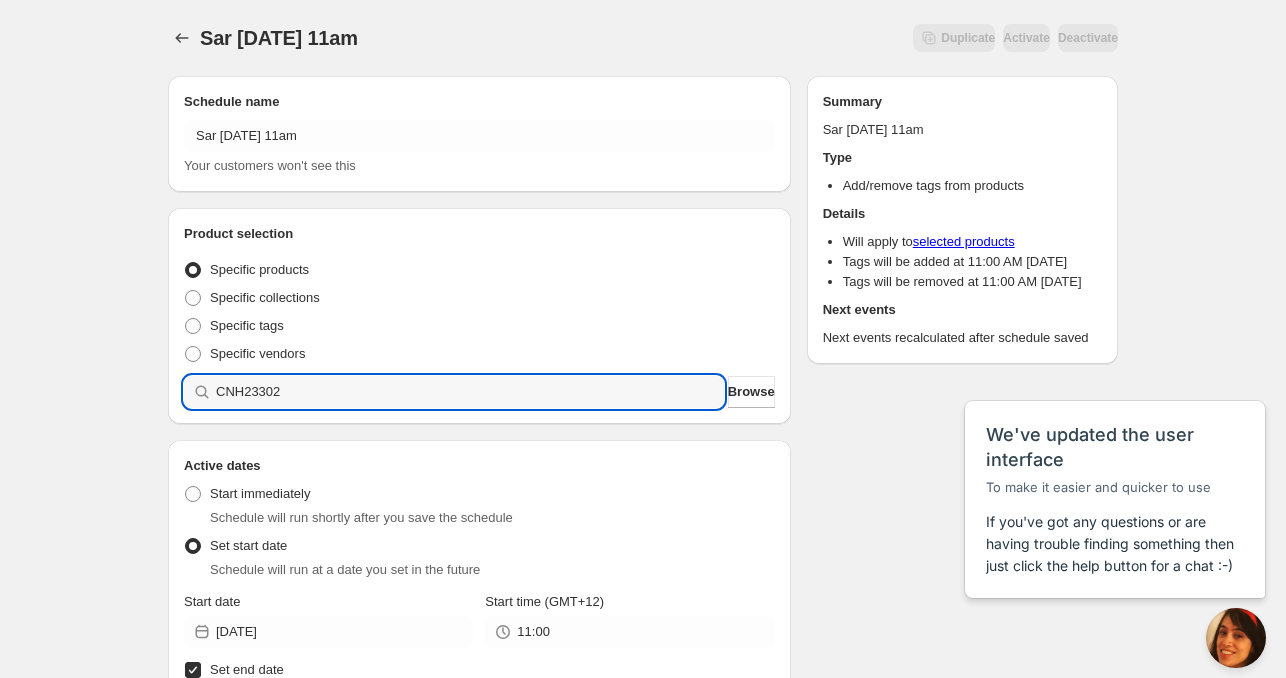 type 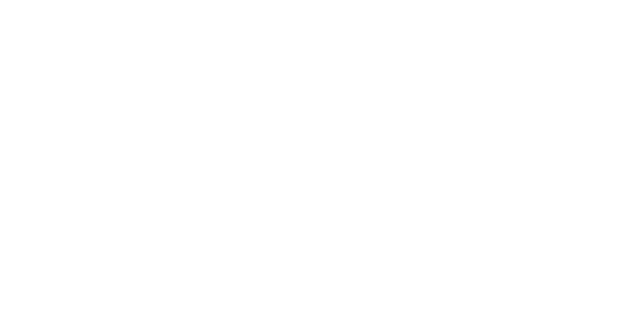 scroll, scrollTop: 0, scrollLeft: 0, axis: both 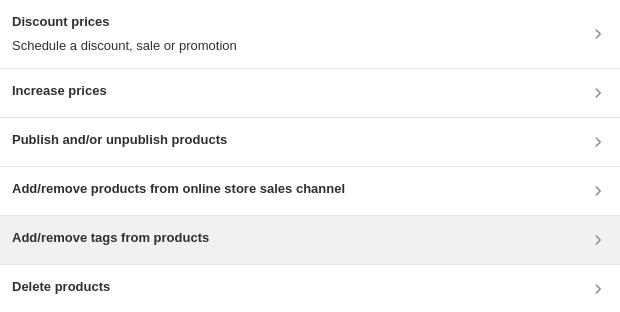click on "Add/remove tags from products" at bounding box center [110, 238] 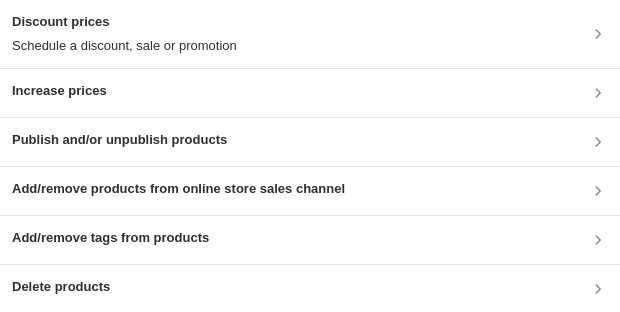 click on "Add/remove tags from products" at bounding box center [110, 238] 